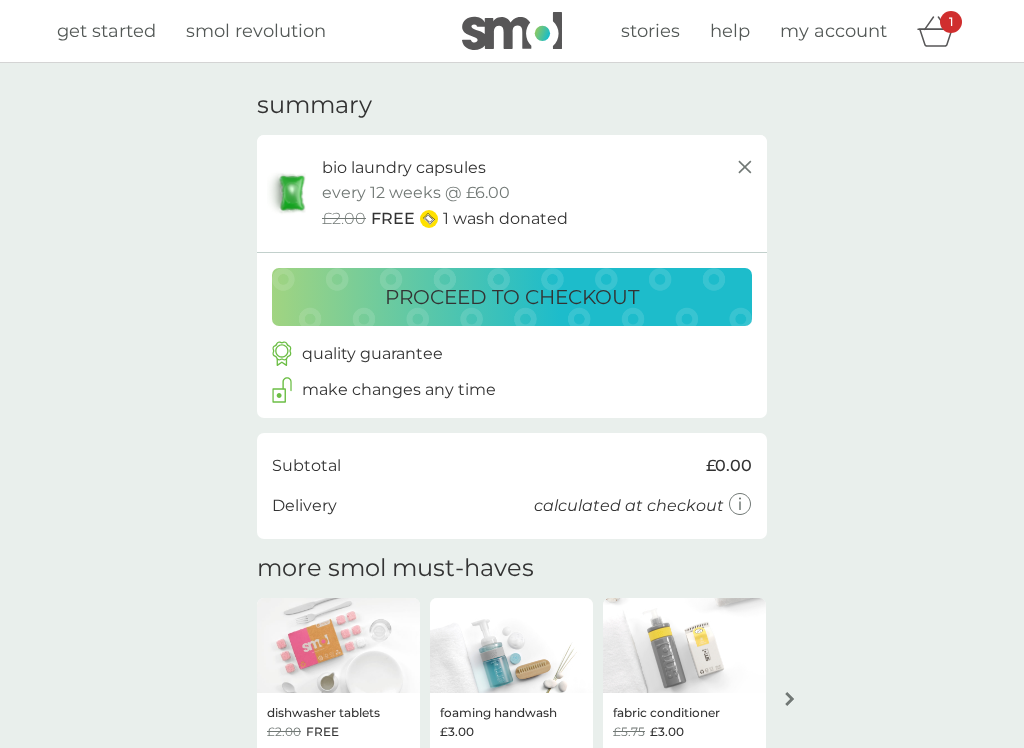 scroll, scrollTop: 0, scrollLeft: 0, axis: both 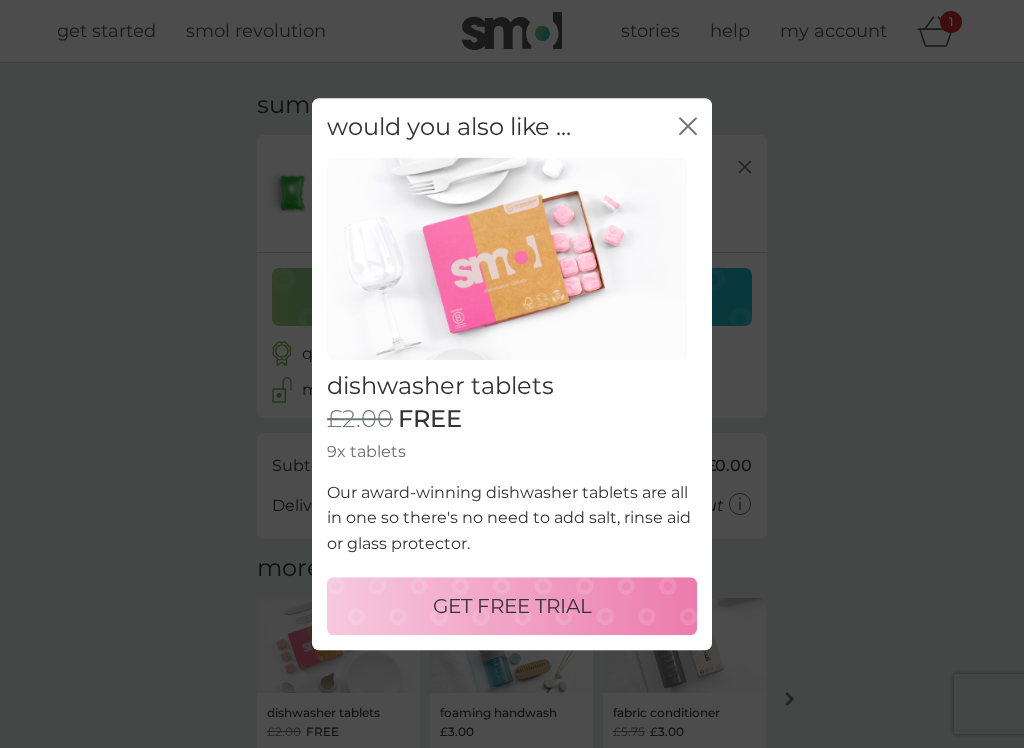 click on "close" 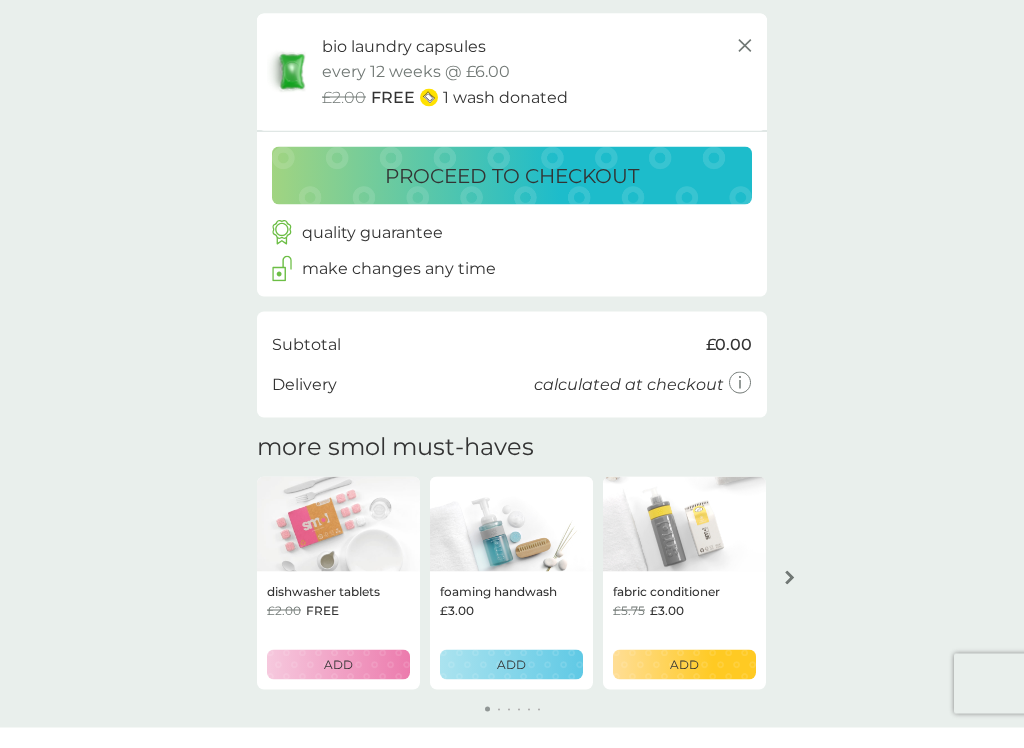 scroll, scrollTop: 102, scrollLeft: 0, axis: vertical 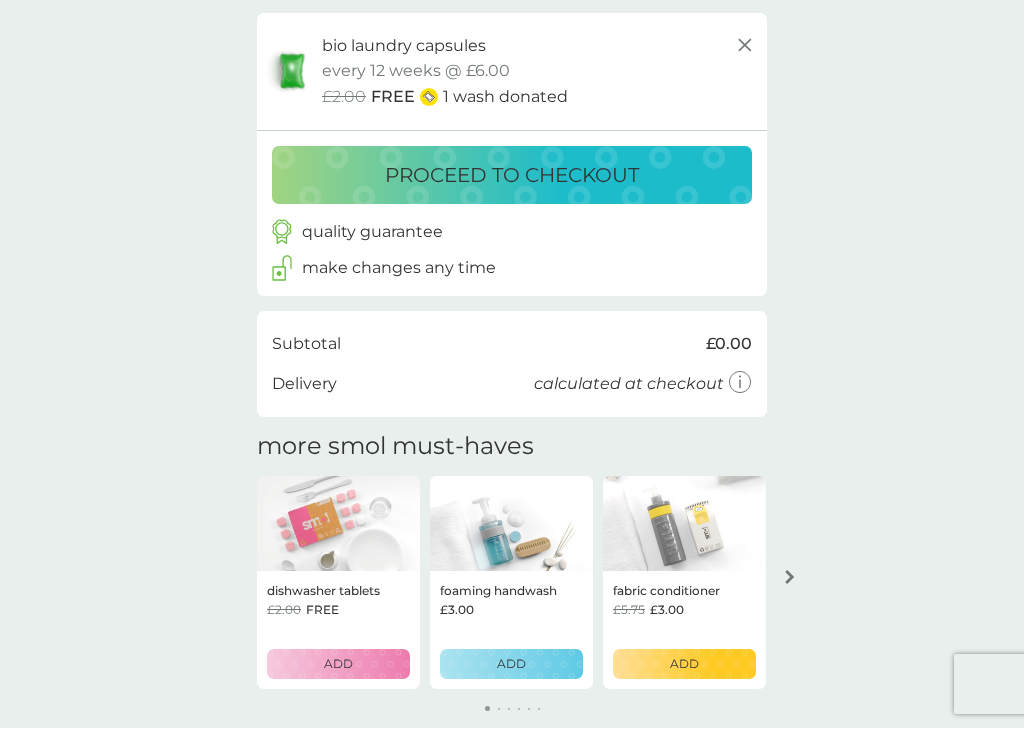 click on "ADD" at bounding box center [338, 683] 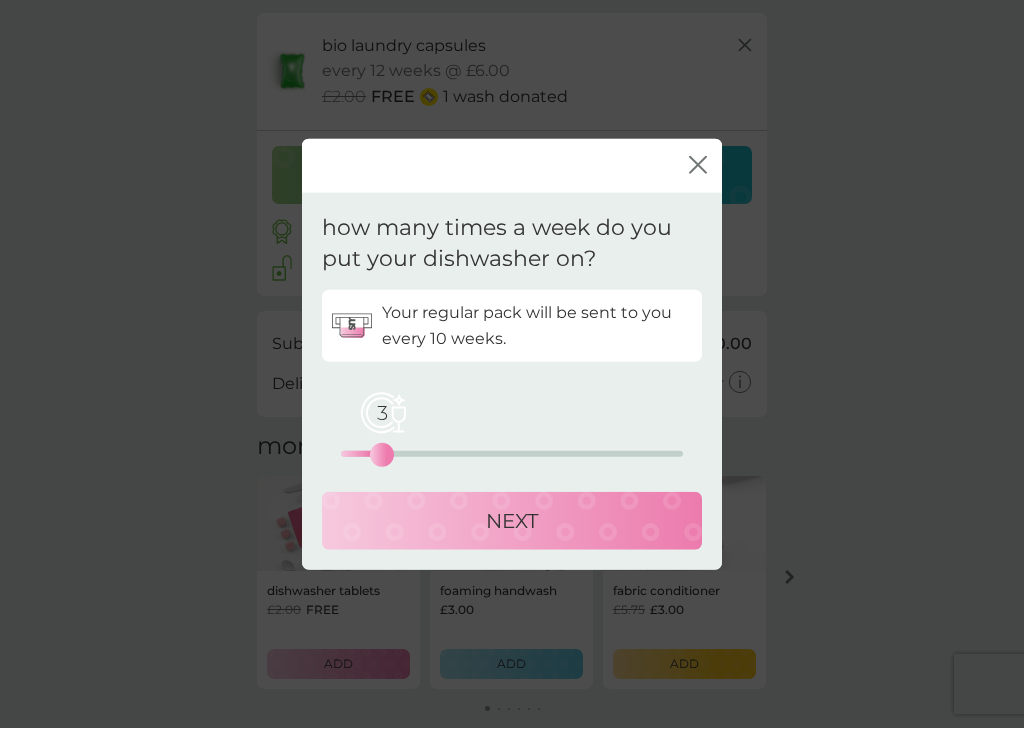click on "NEXT" at bounding box center (512, 540) 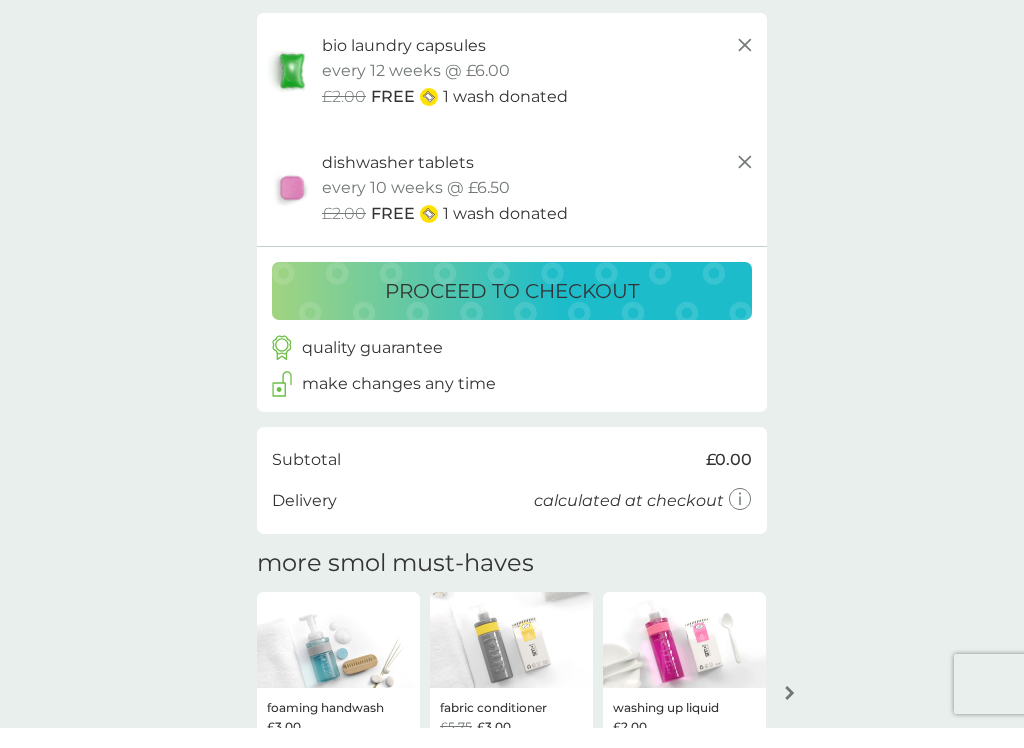 click on "proceed to checkout" at bounding box center (512, 311) 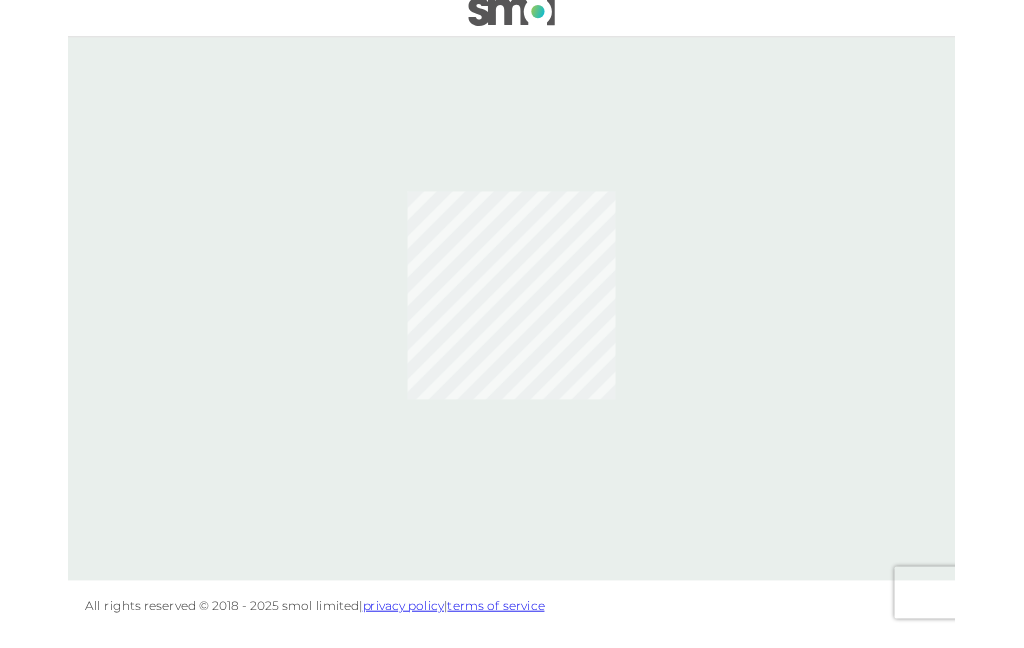 scroll, scrollTop: 0, scrollLeft: 0, axis: both 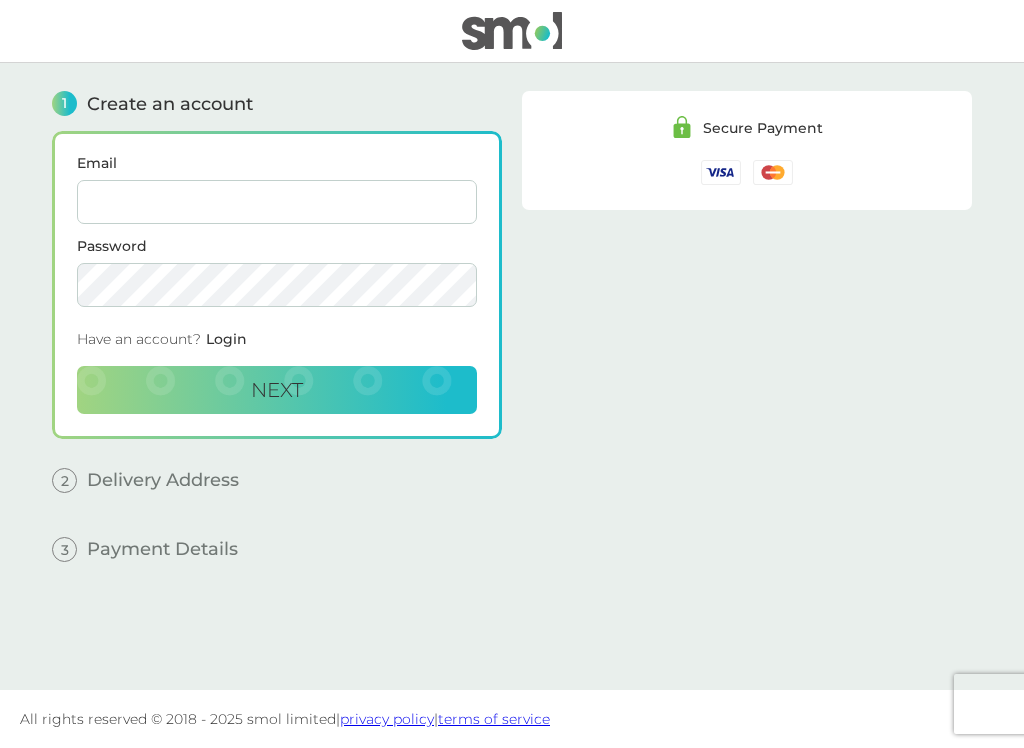 click on "Email" at bounding box center [277, 202] 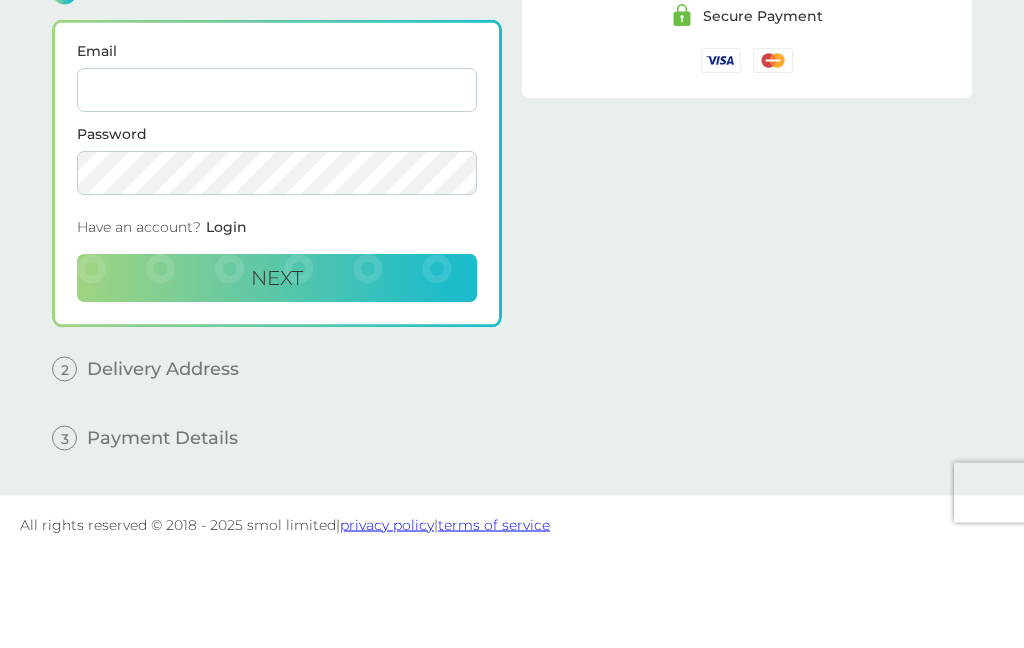 type on "[FIRST].[LAST]@[DOMAIN]" 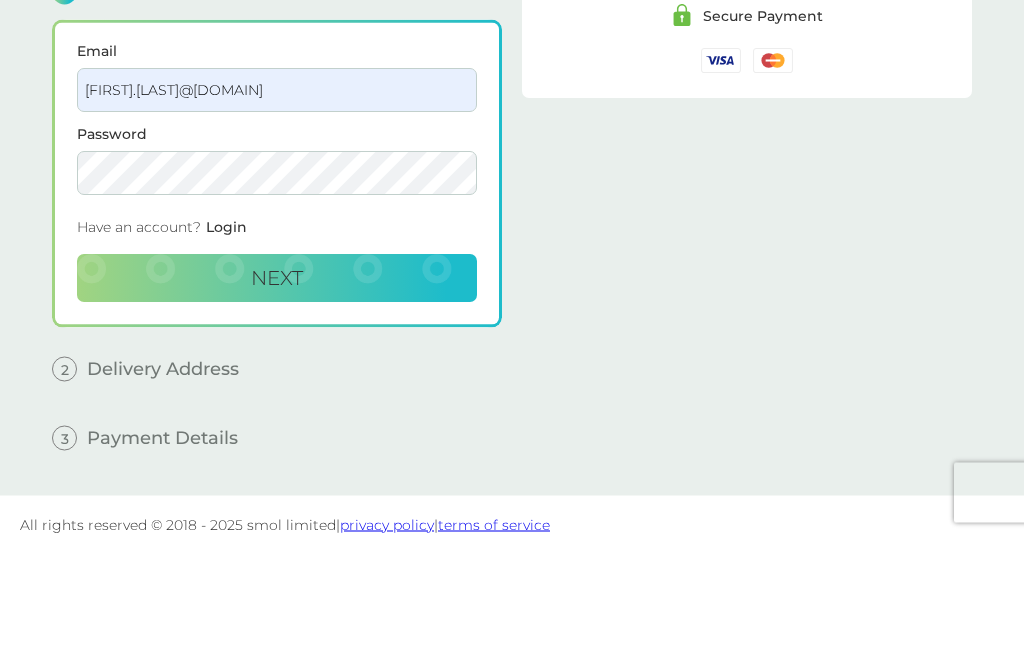 scroll, scrollTop: 80, scrollLeft: 0, axis: vertical 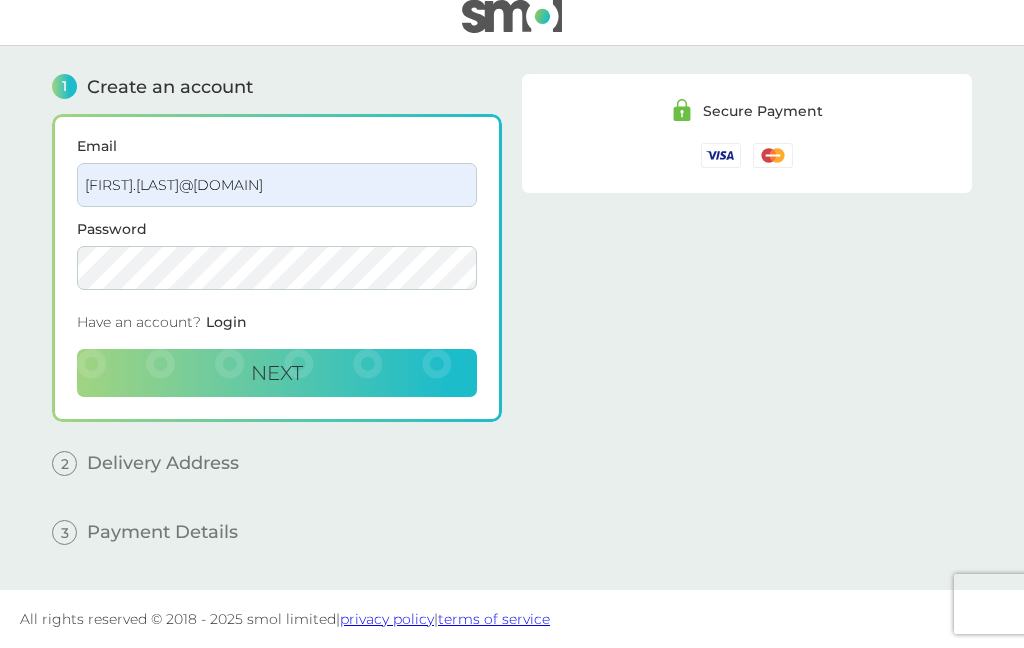 click on "Next" at bounding box center (277, 373) 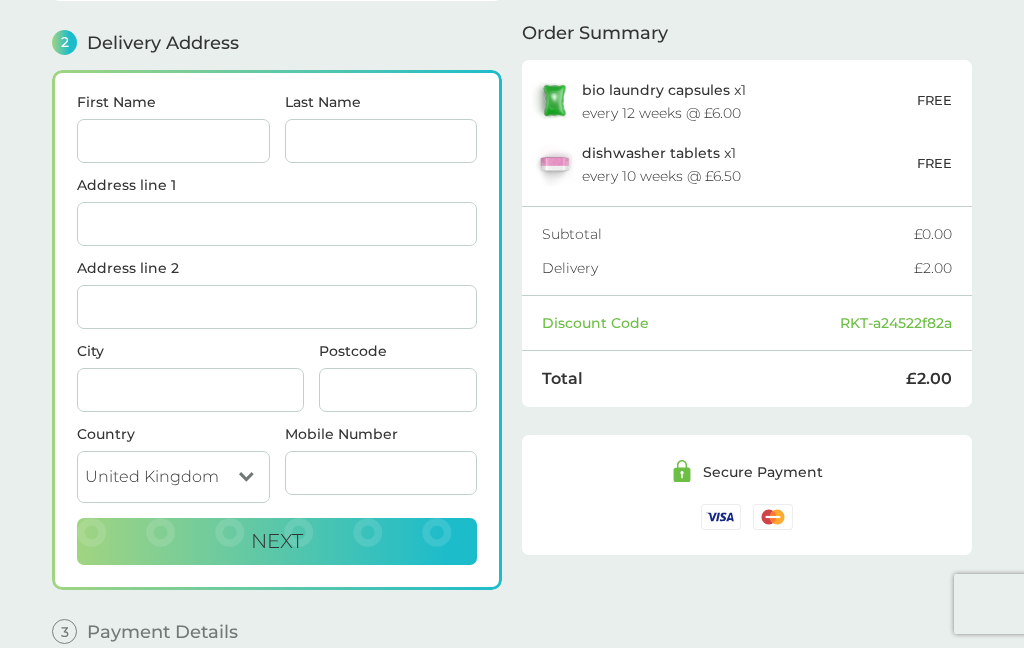 scroll, scrollTop: 246, scrollLeft: 0, axis: vertical 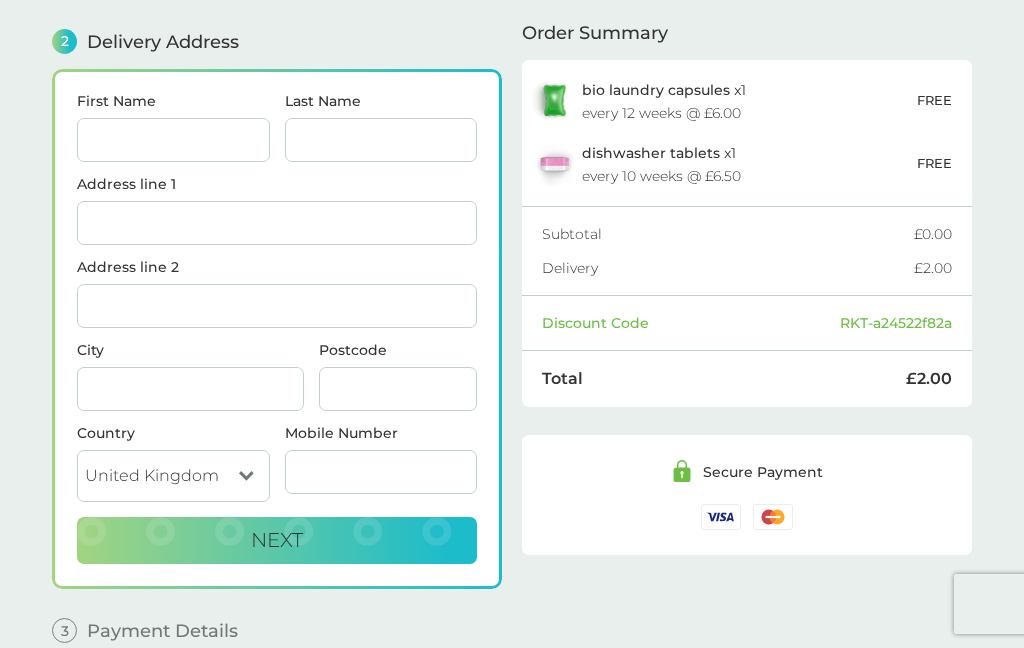 click on "First Name" at bounding box center (173, 140) 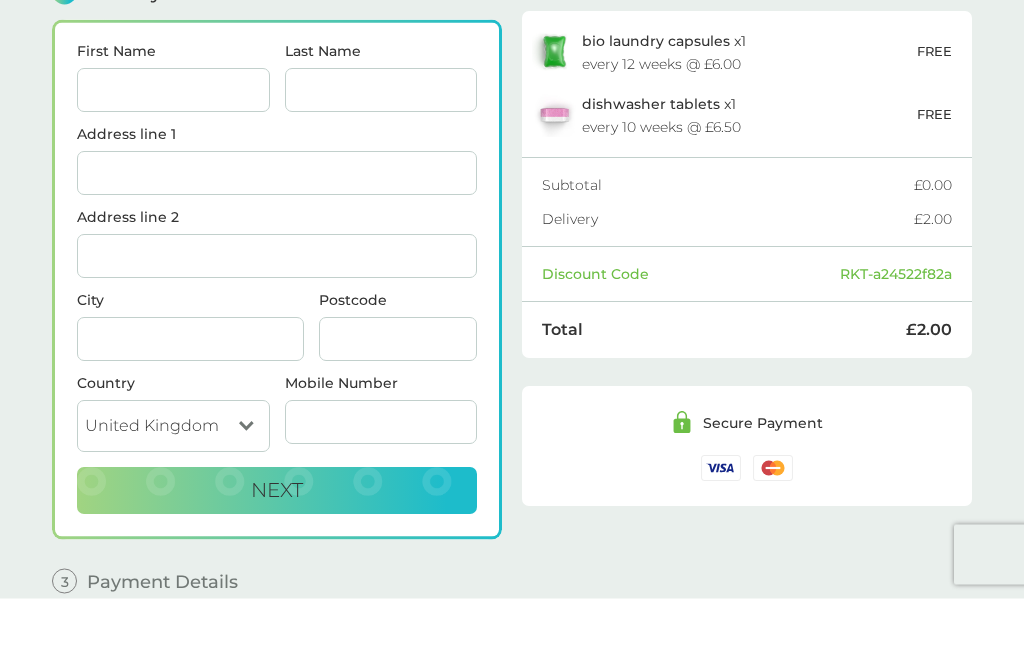 type on "[FIRST]" 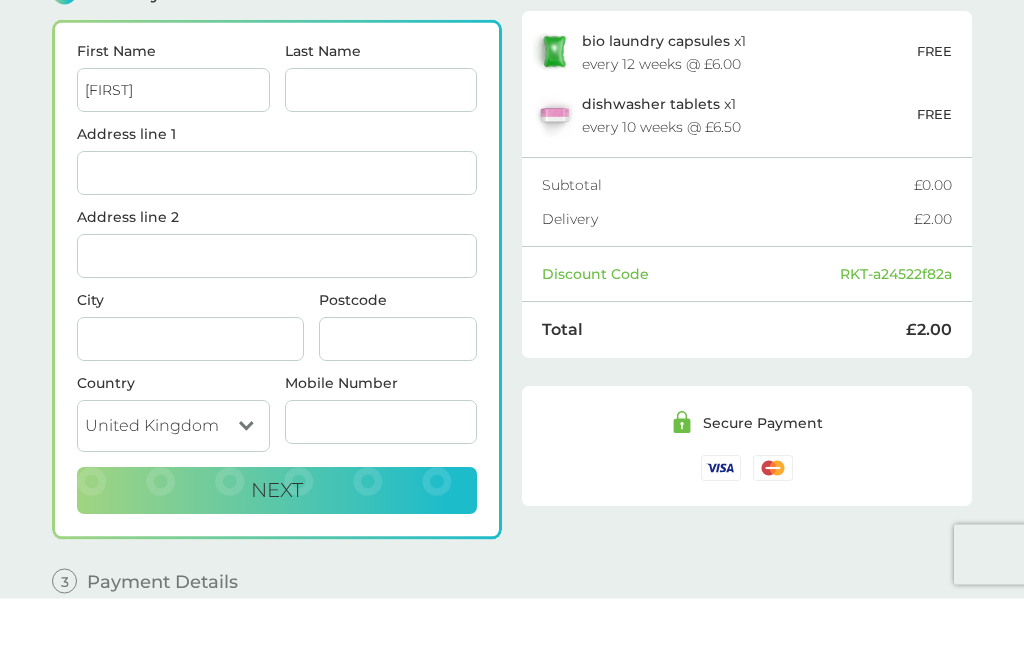 type on "[LAST]" 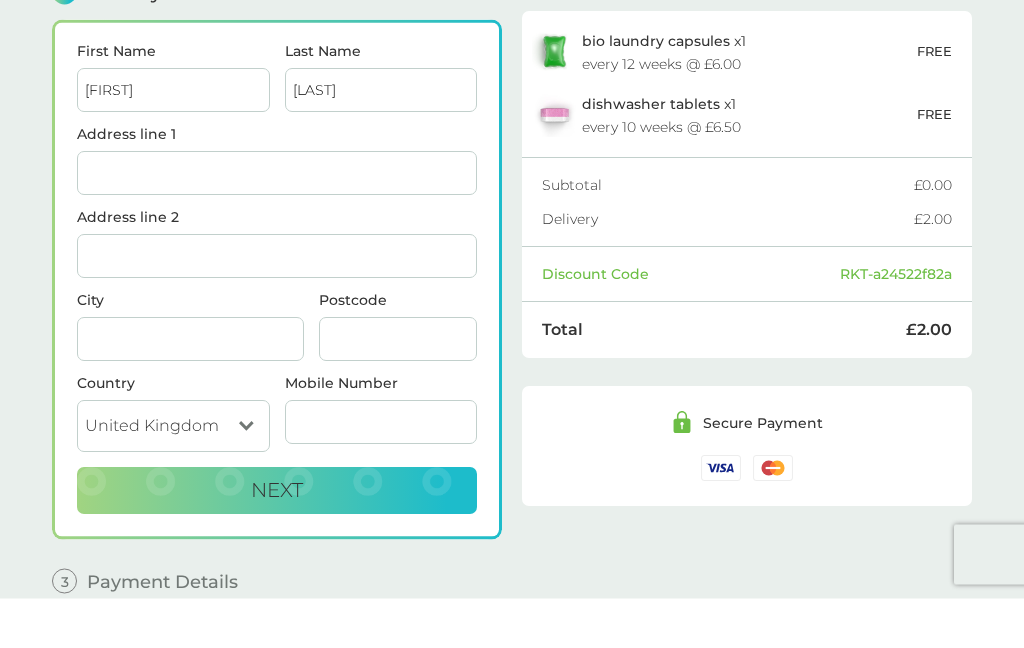 type on "[NUMBER]-[NUMBER] [STREET]" 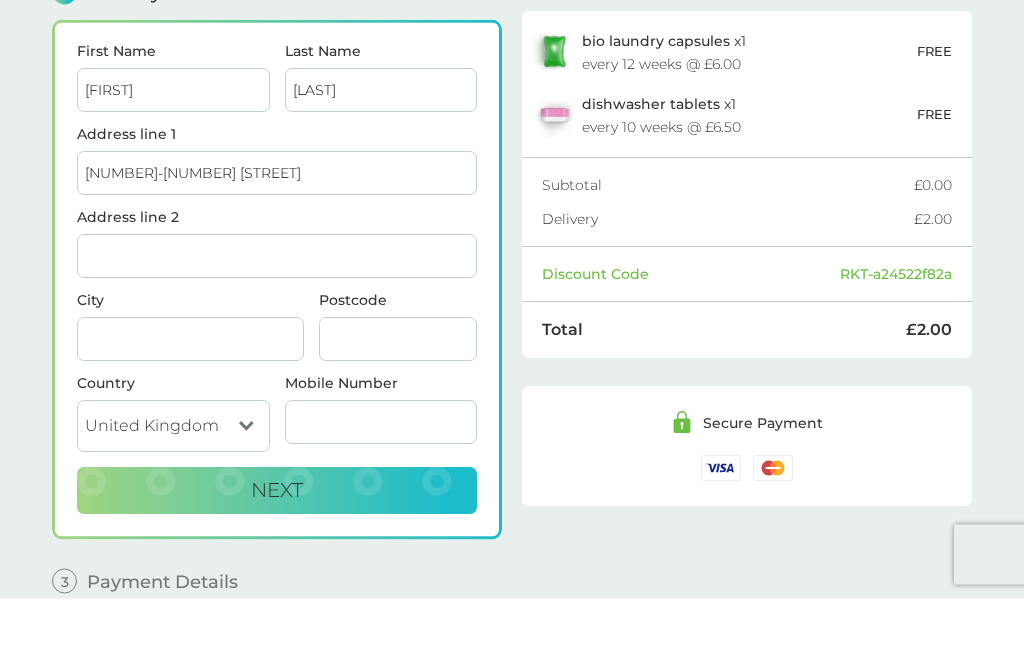 type on "[TOWN]" 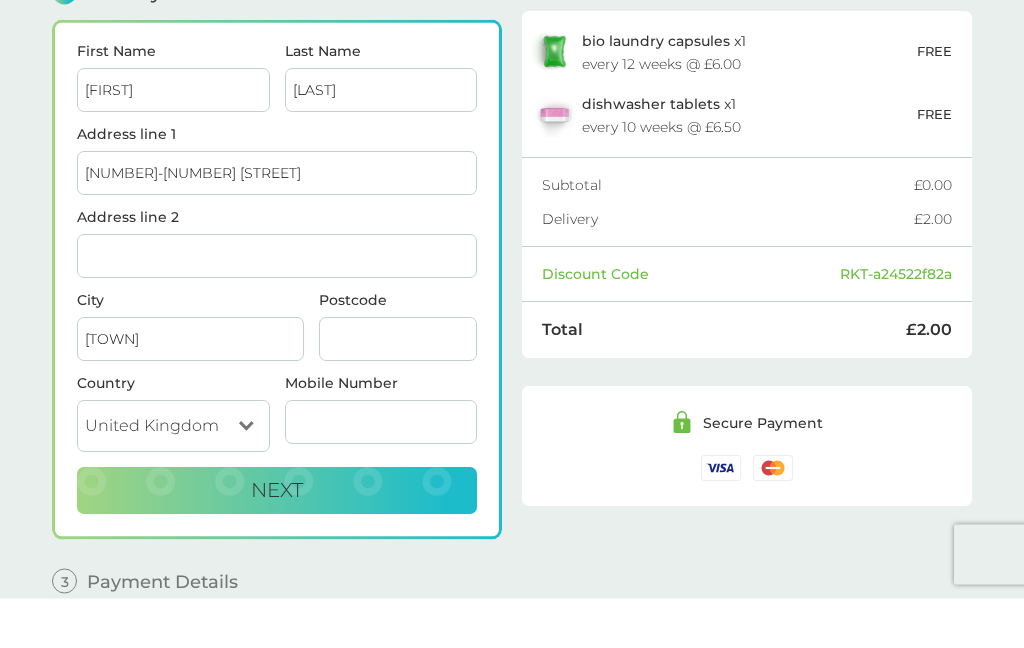 type on "[POSTCODE]" 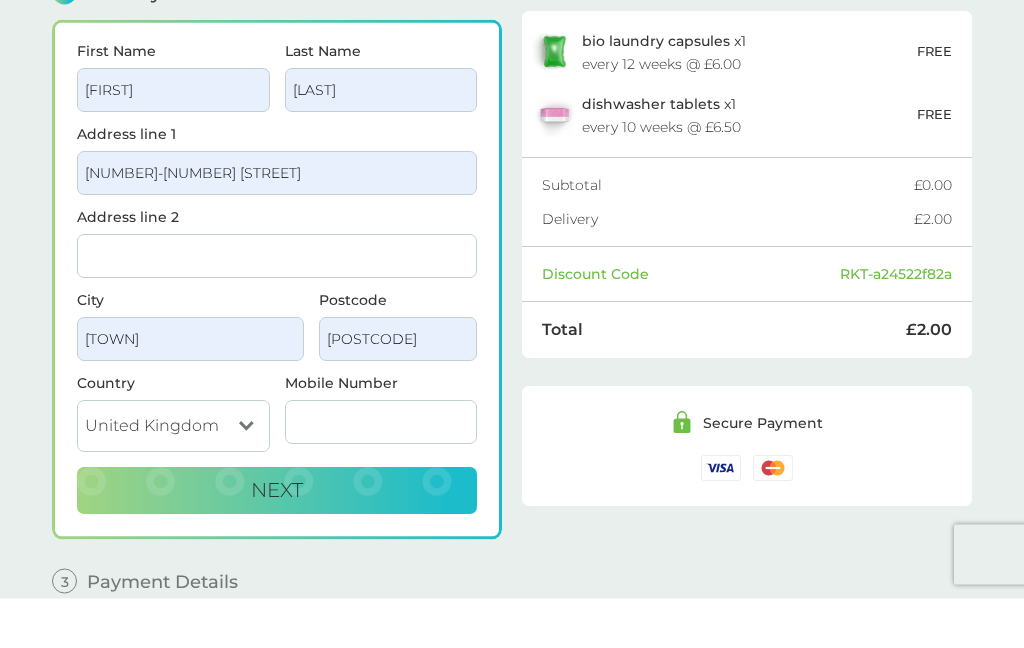type on "[PHONE]" 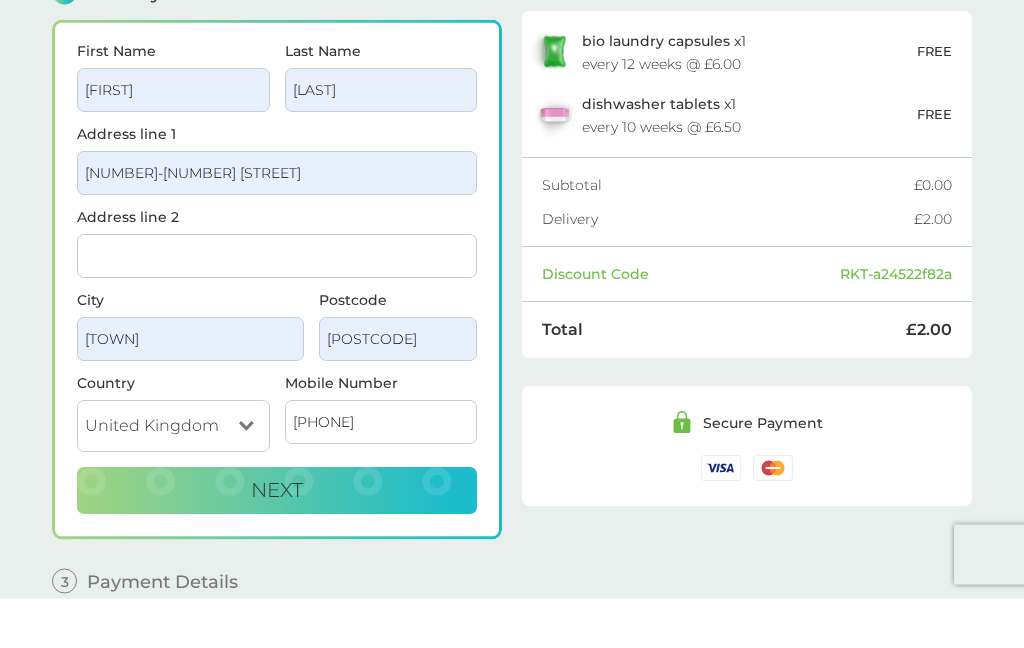 scroll, scrollTop: 296, scrollLeft: 0, axis: vertical 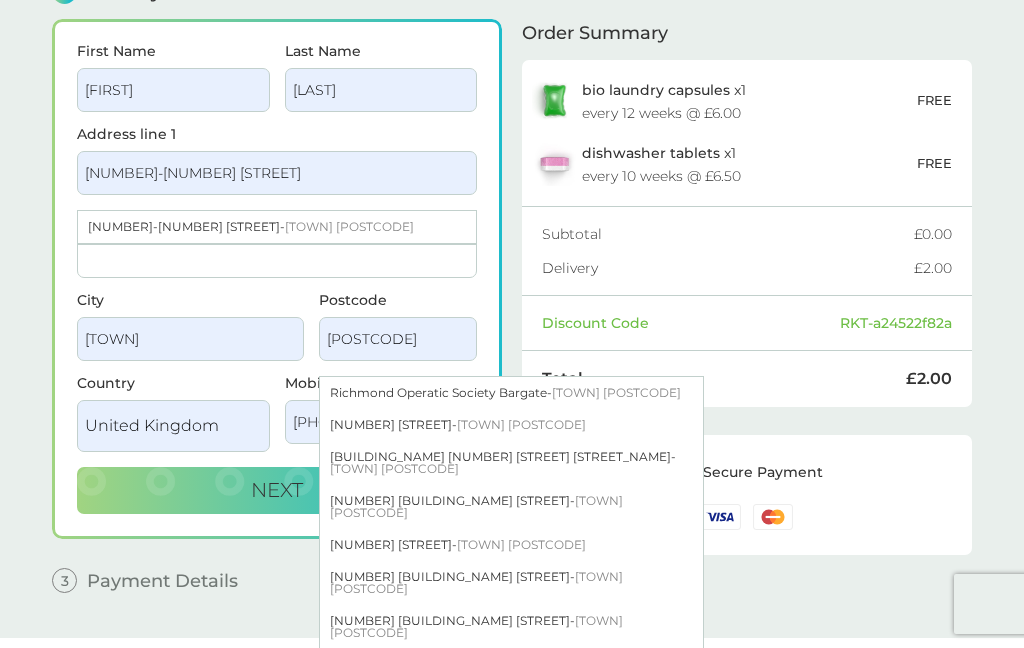 click on "[NUMBER]-[NUMBER] [STREET]" at bounding box center (277, 173) 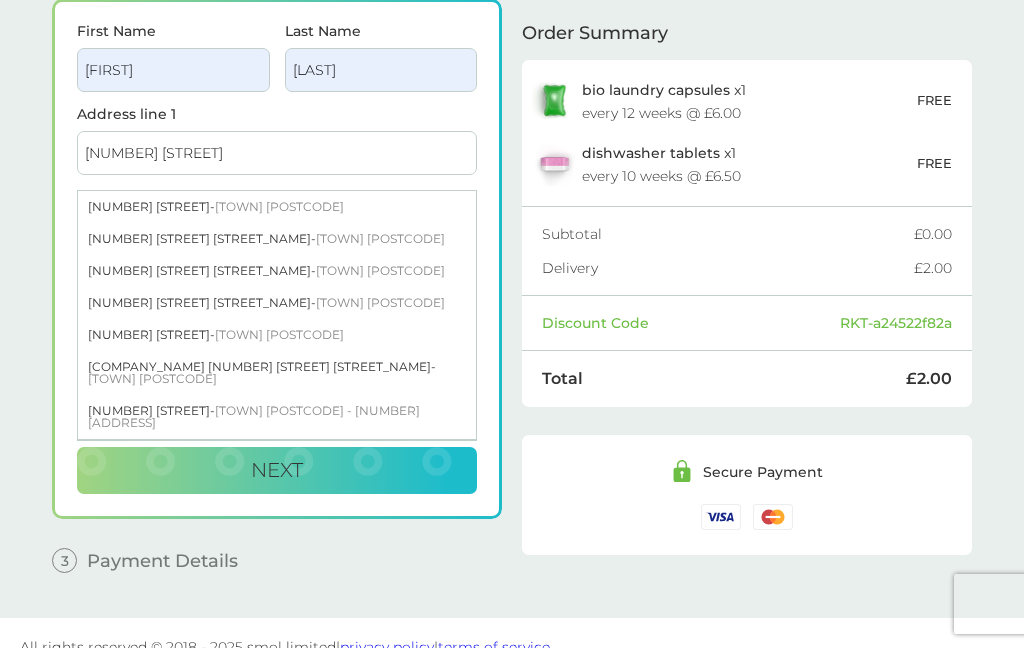 scroll, scrollTop: 266, scrollLeft: 0, axis: vertical 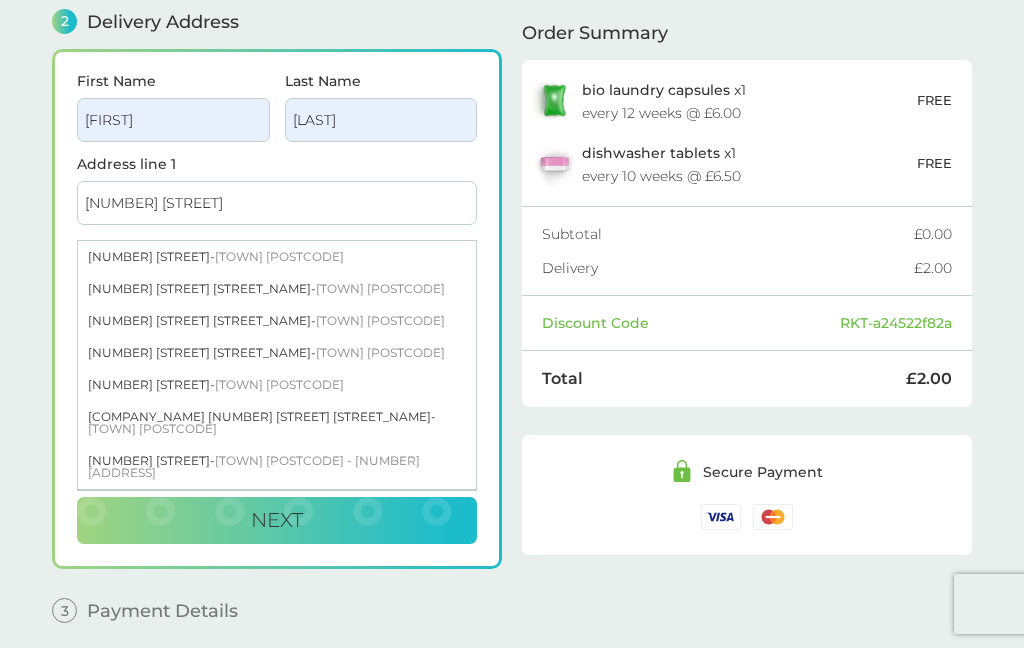 click on "[NUMBER] [STREET]" at bounding box center (277, 203) 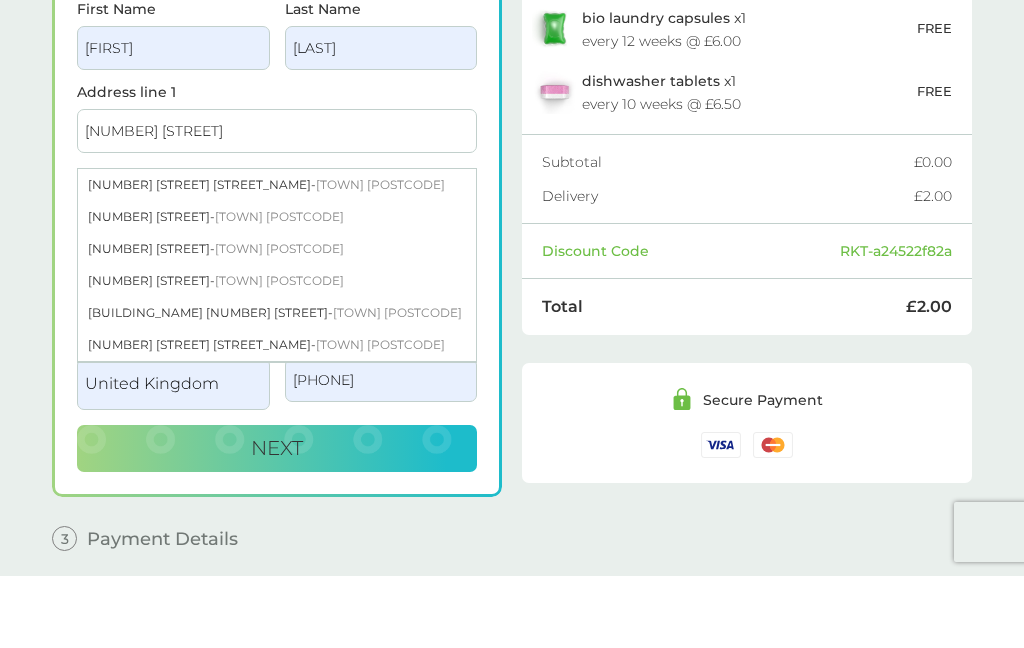 type on "[NUMBER]-[NUMBER] [STREET]" 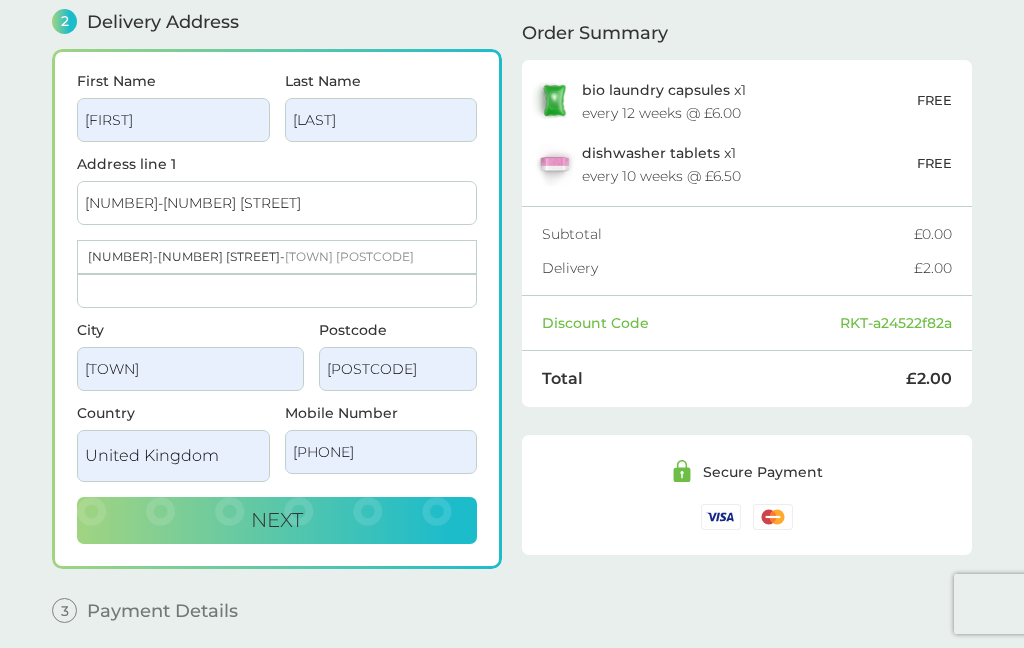 click on "[TOWN] [POSTCODE]" at bounding box center [349, 256] 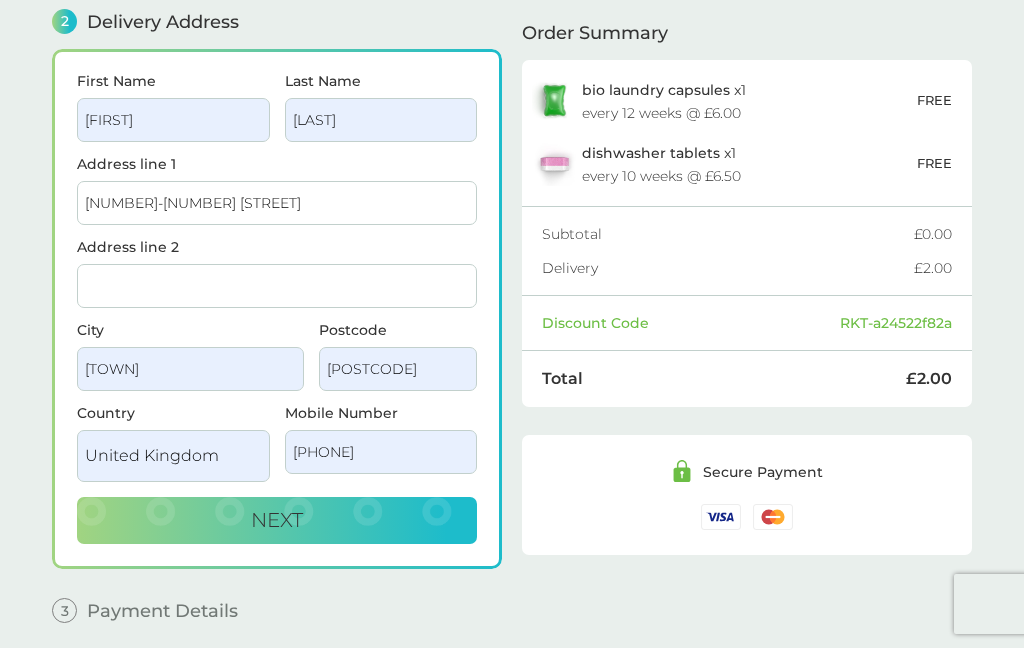 click on "Next" at bounding box center (277, 520) 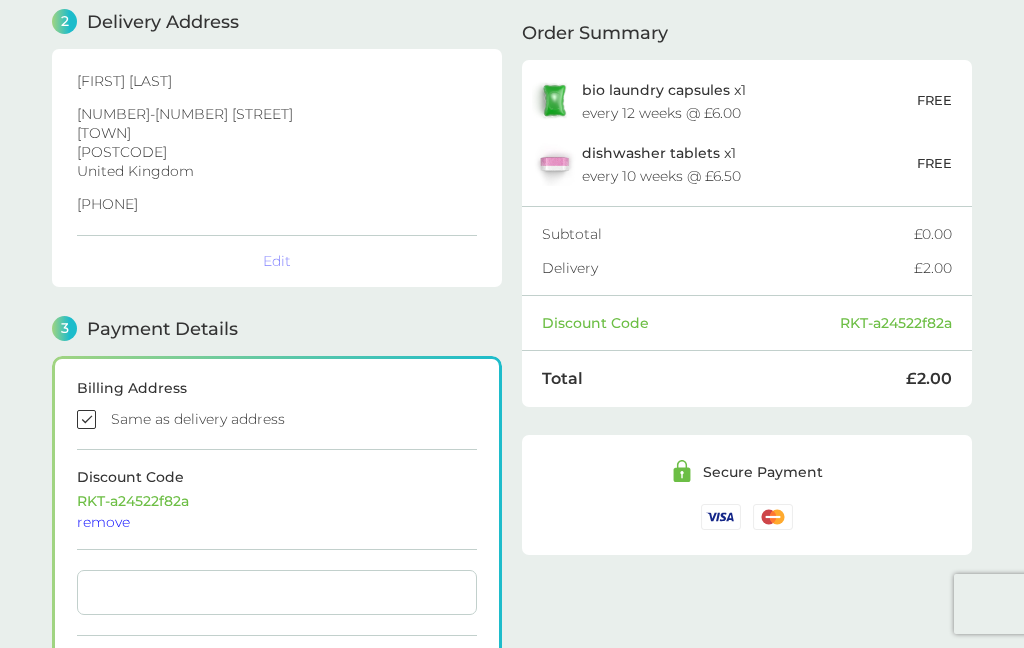 checkbox on "true" 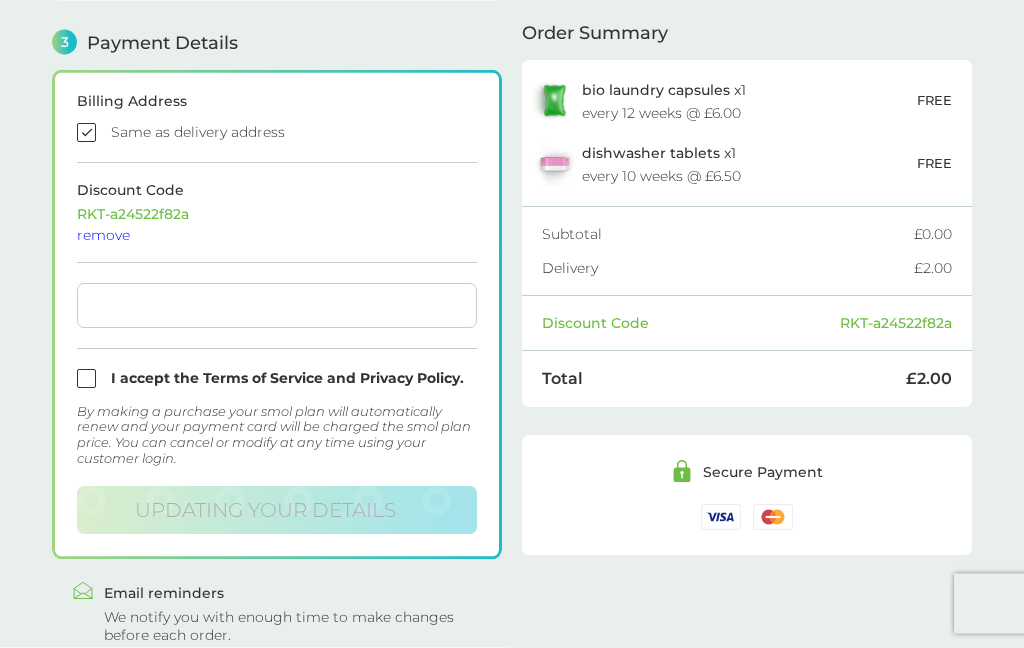 scroll, scrollTop: 553, scrollLeft: 0, axis: vertical 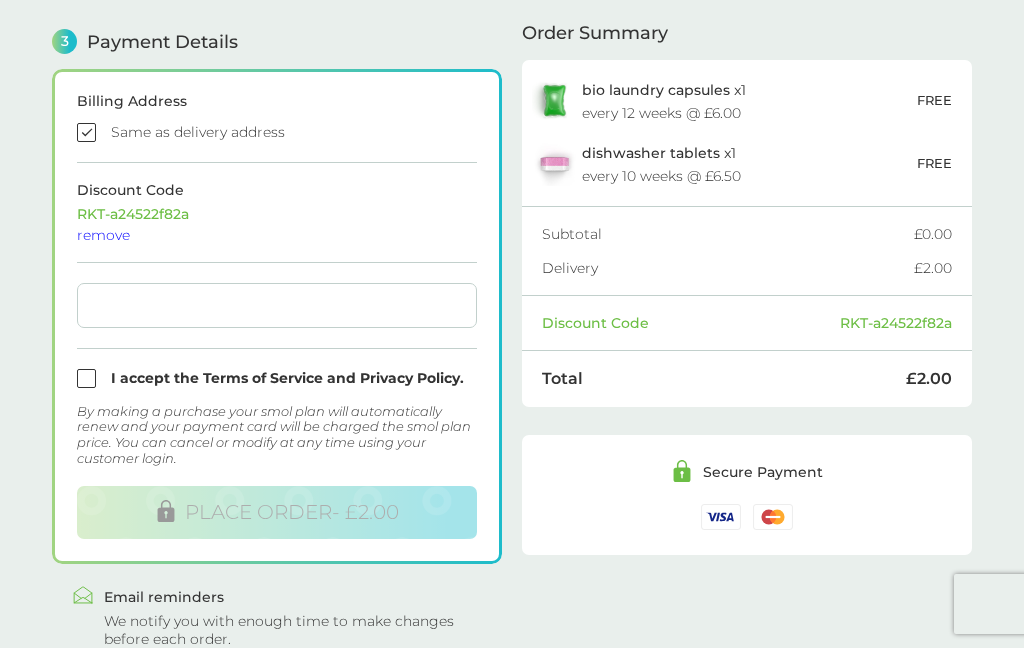 click at bounding box center [277, 378] 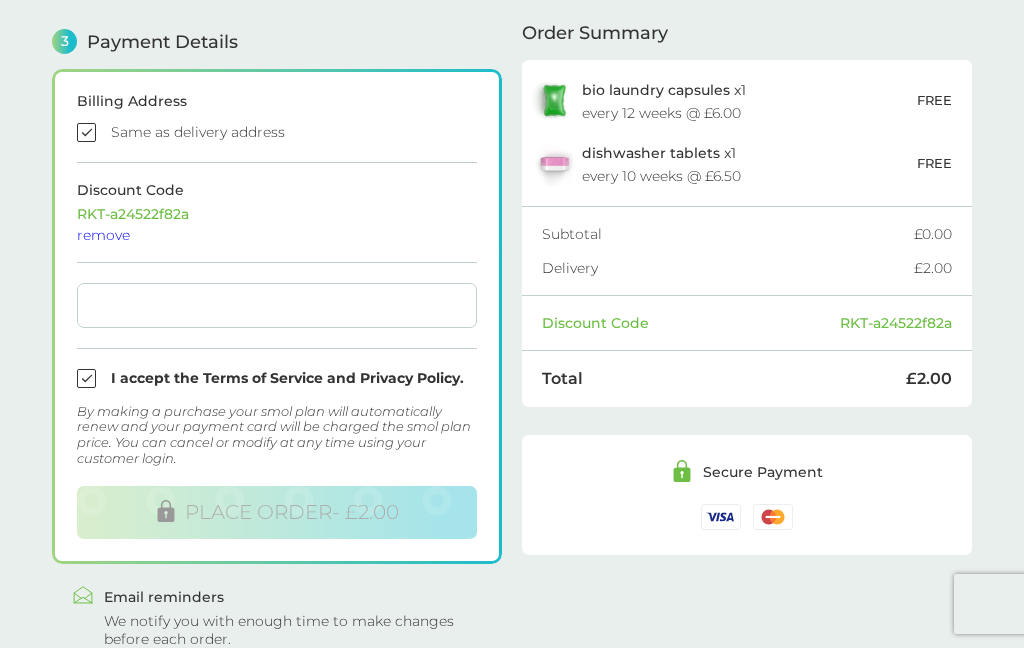 click at bounding box center [277, 305] 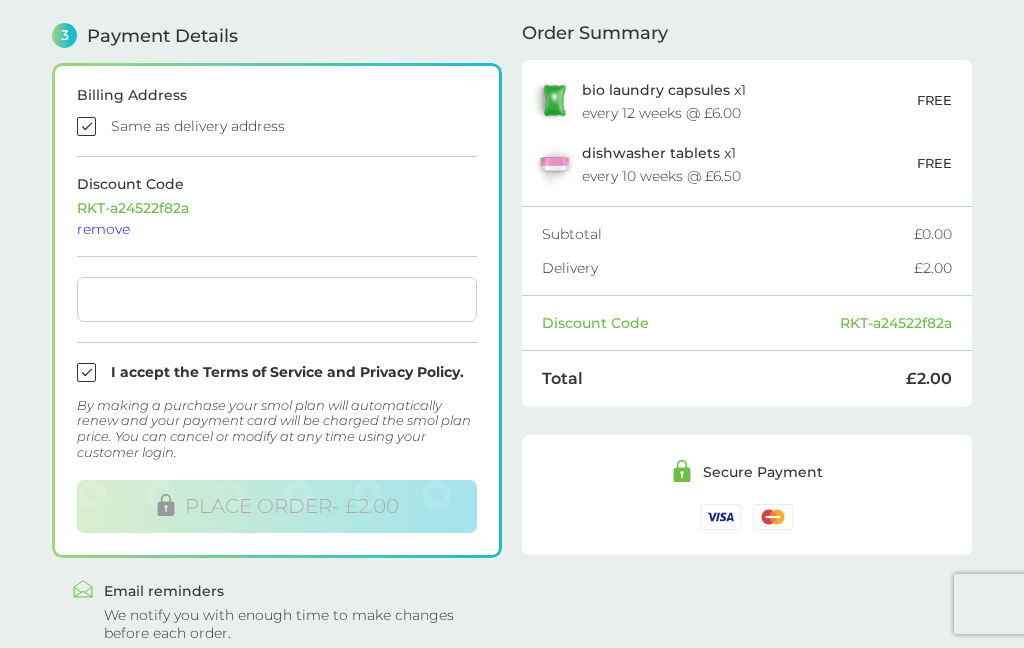 scroll, scrollTop: 639, scrollLeft: 0, axis: vertical 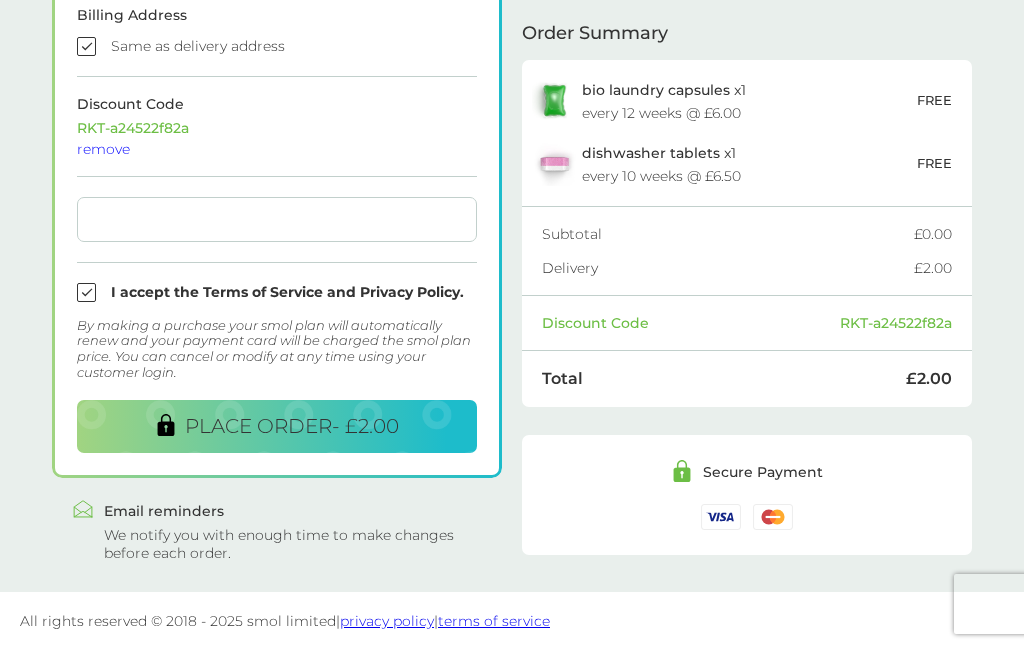 click on "PLACE ORDER  -   £2.00" at bounding box center [292, 426] 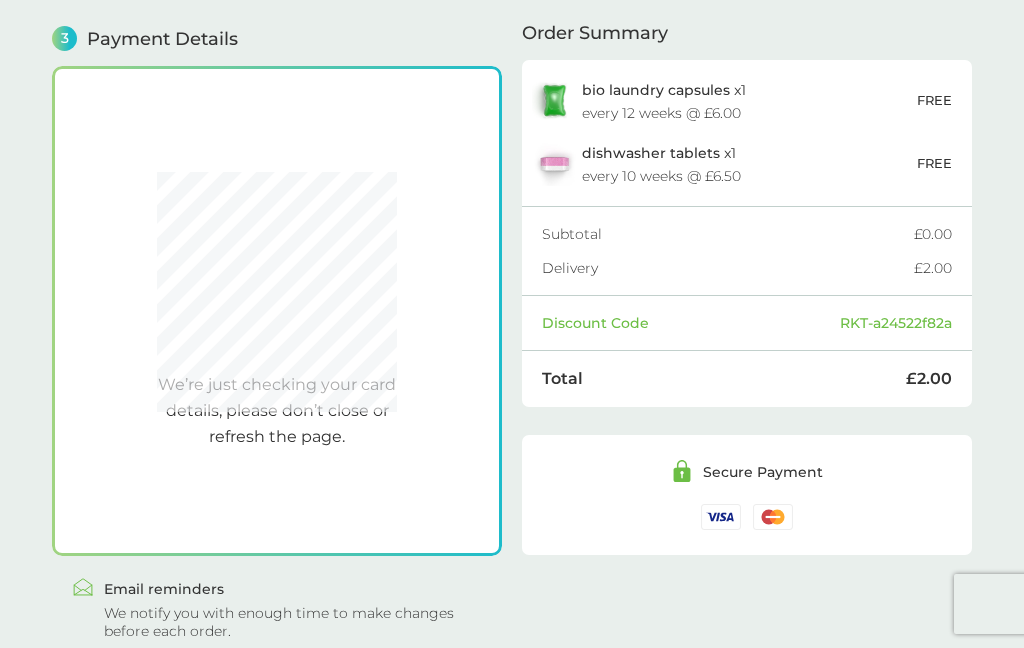scroll, scrollTop: 553, scrollLeft: 0, axis: vertical 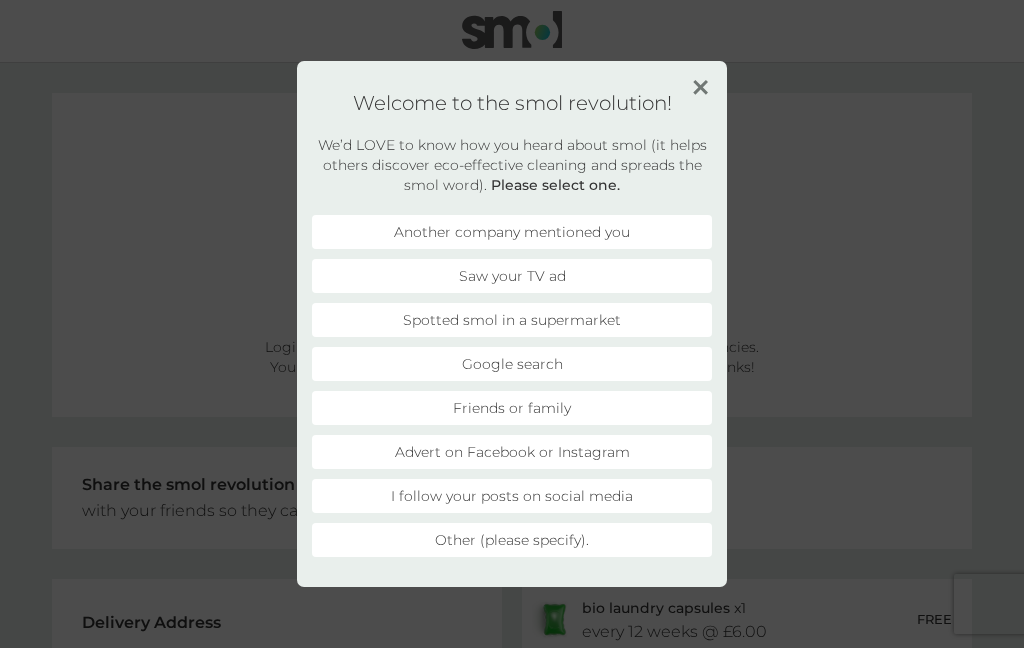 click on "Another company mentioned you" at bounding box center [512, 232] 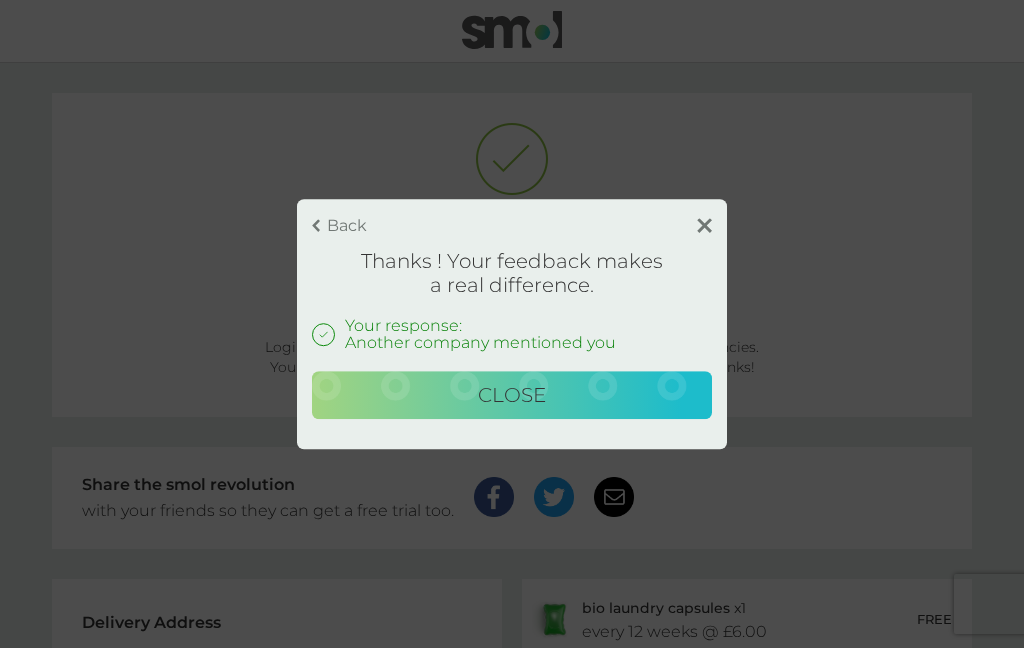 click on "Close" at bounding box center [512, 395] 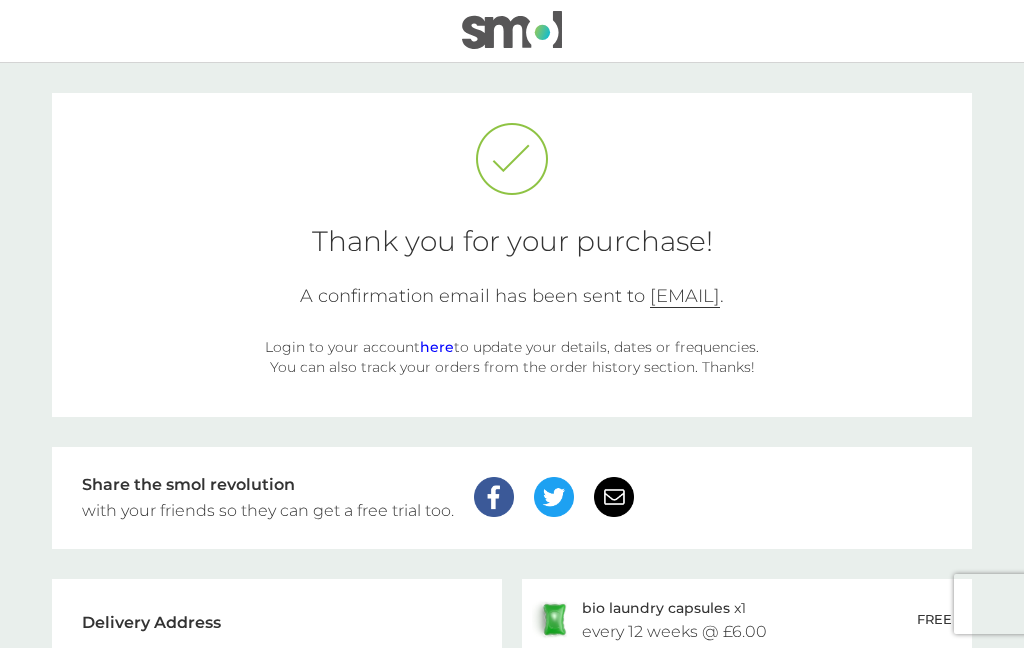 click on "here" at bounding box center [437, 347] 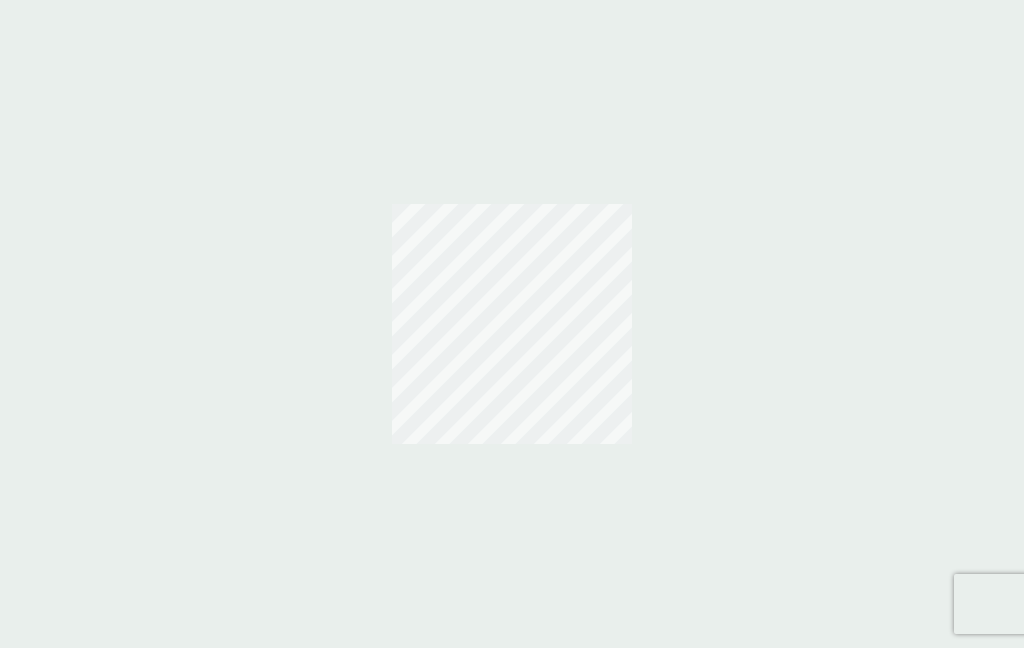 scroll, scrollTop: 0, scrollLeft: 0, axis: both 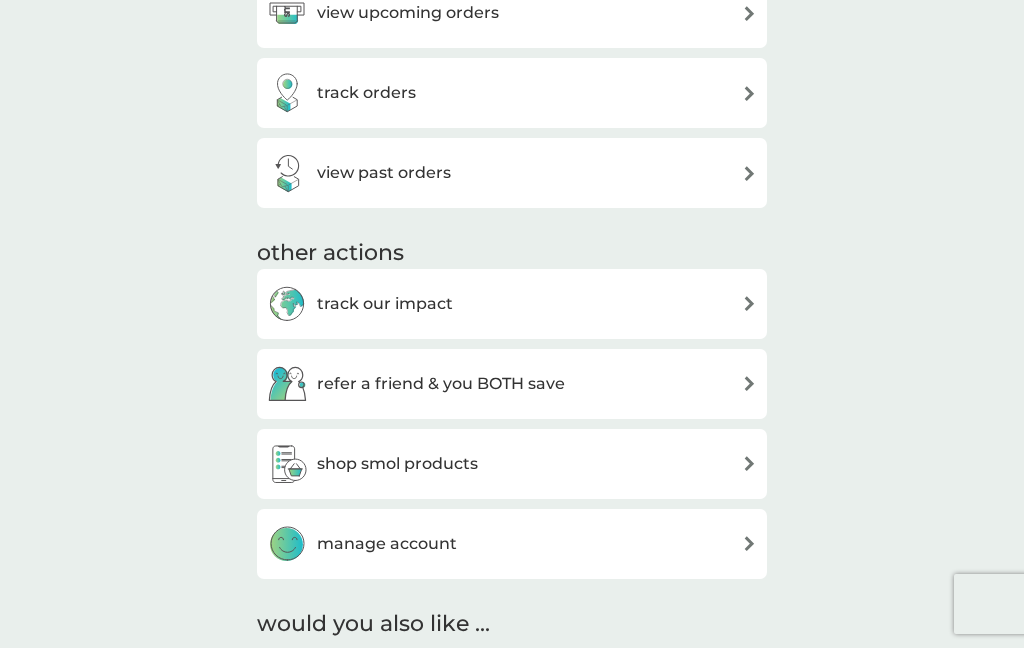 click on "manage account" at bounding box center (512, 544) 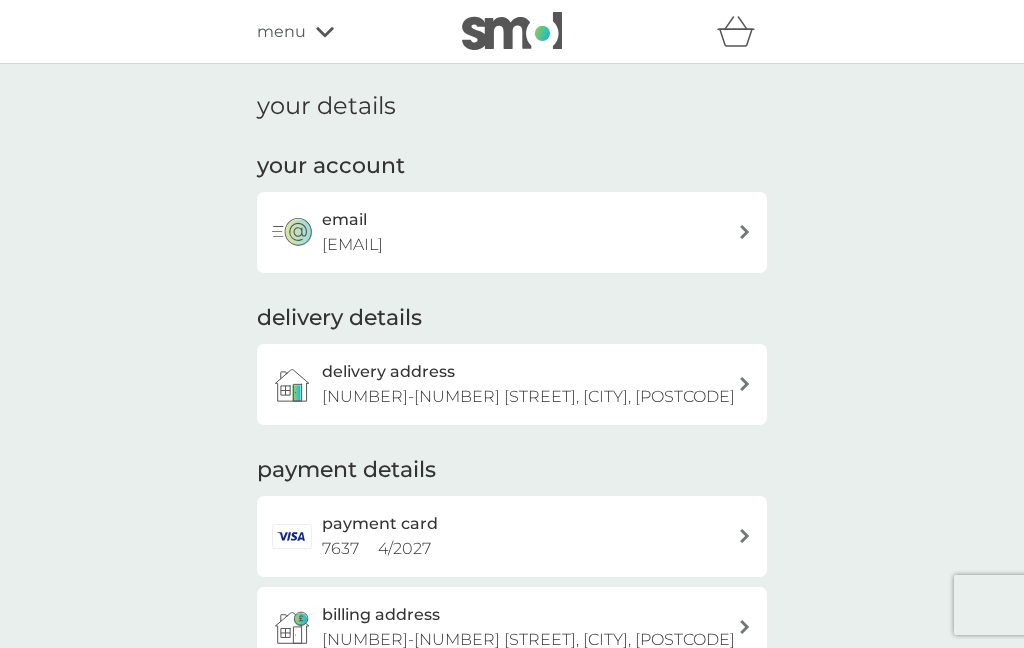 scroll, scrollTop: 28, scrollLeft: 0, axis: vertical 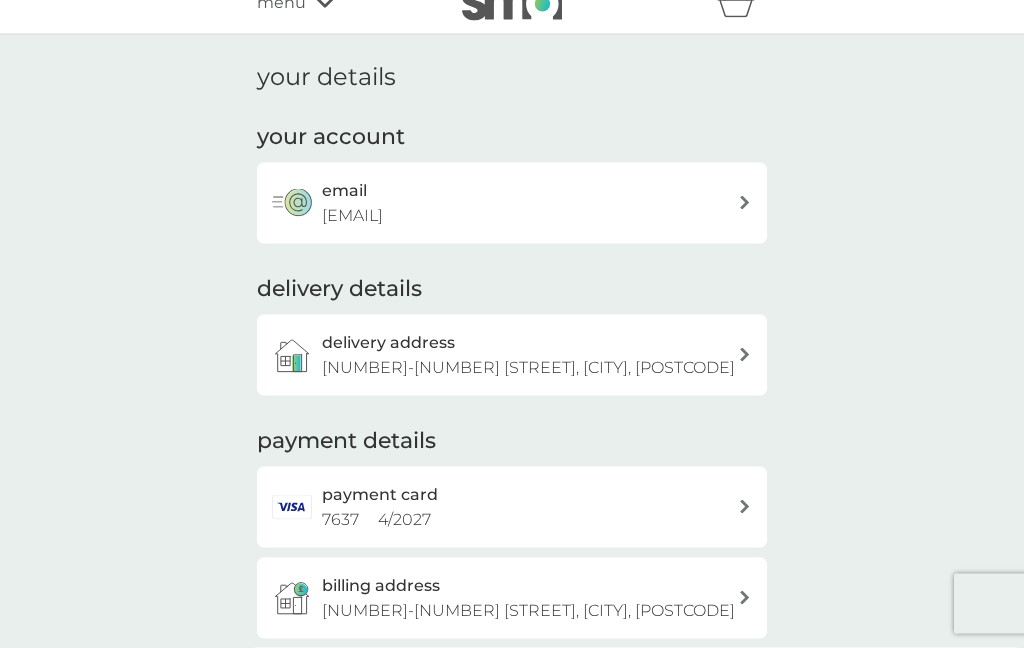 click on "delivery address [NUMBER]-[NUMBER] [STREET], [CITY], [POSTCODE]" at bounding box center (530, 355) 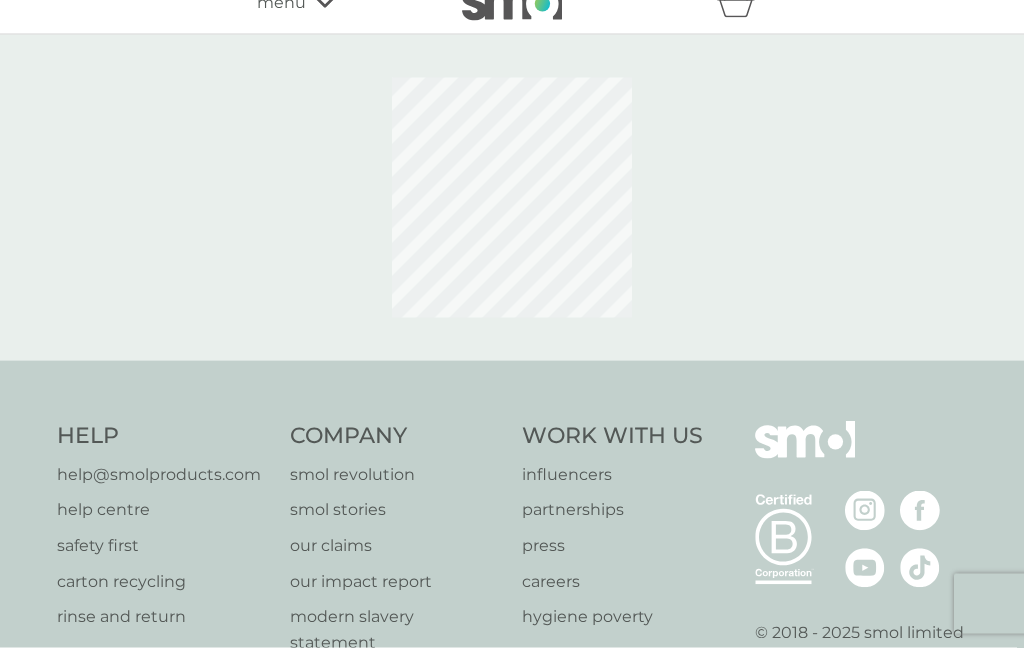 scroll, scrollTop: 0, scrollLeft: 0, axis: both 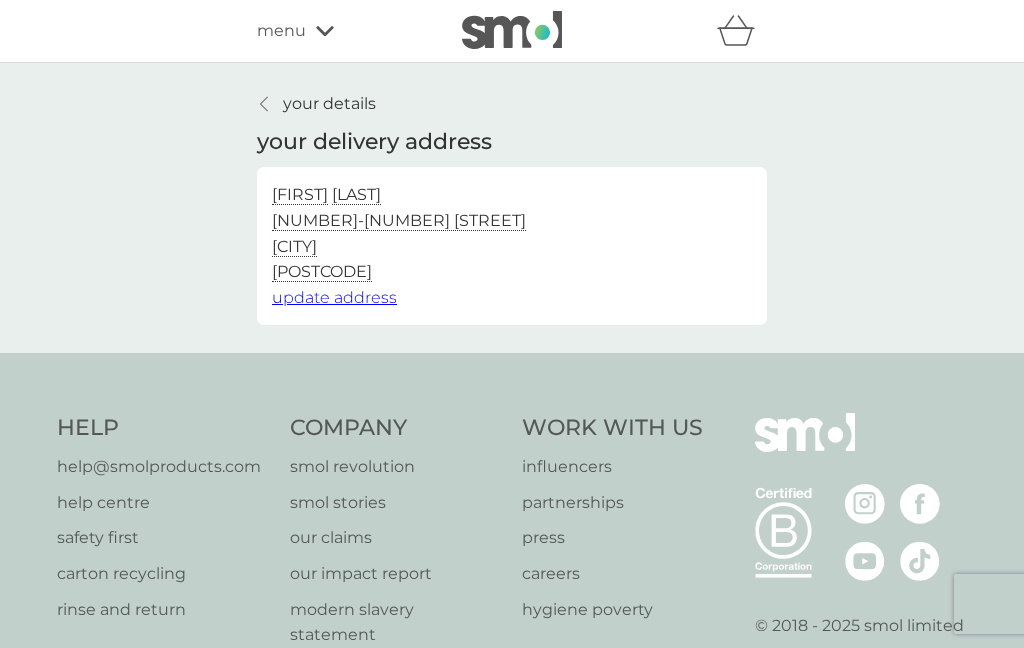 click on "update address" at bounding box center [334, 297] 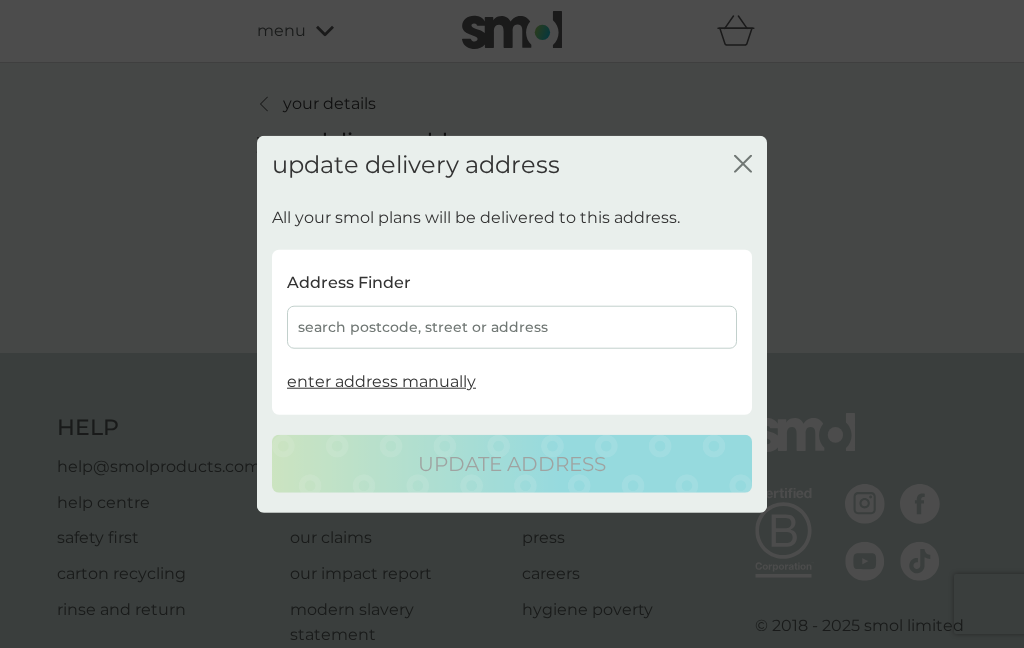 click on "Address Finder search postcode, street or address enter address manually" at bounding box center [512, 332] 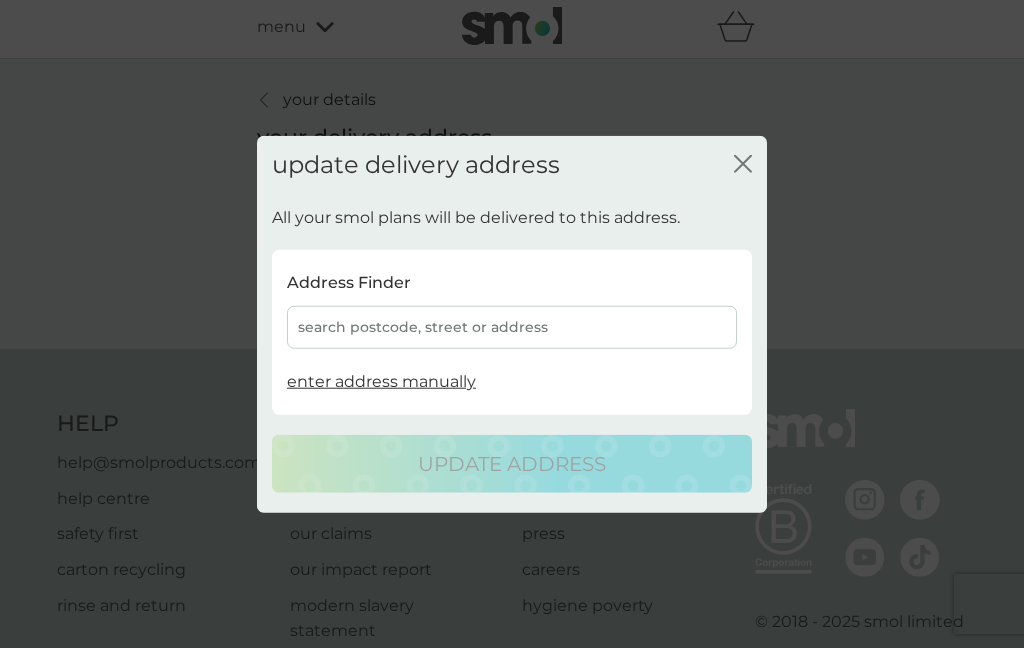 scroll, scrollTop: 42, scrollLeft: 0, axis: vertical 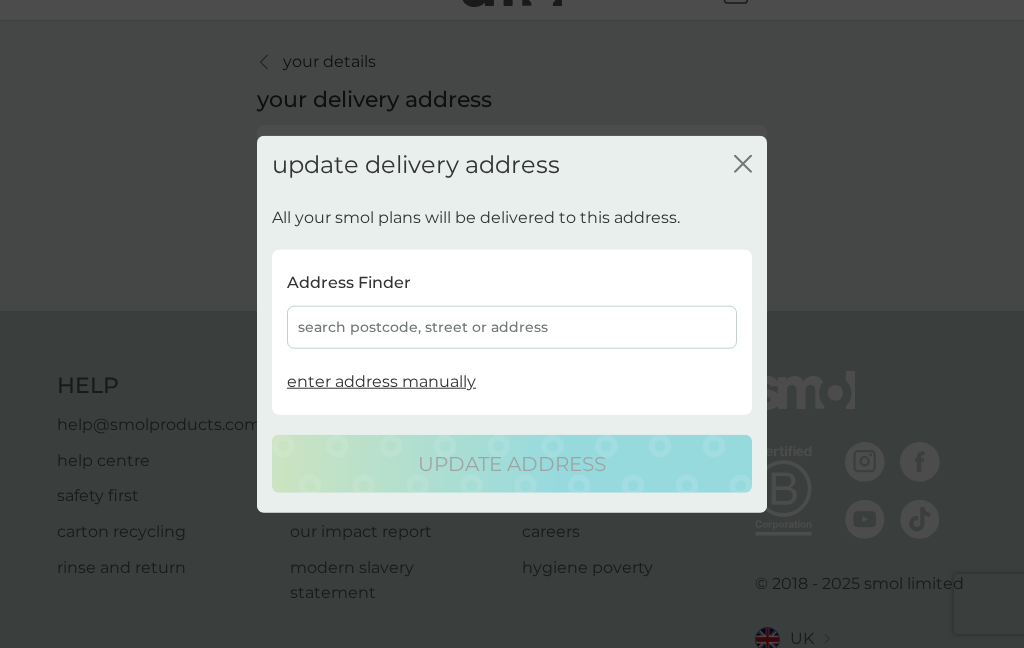 click on "enter address manually" at bounding box center [381, 381] 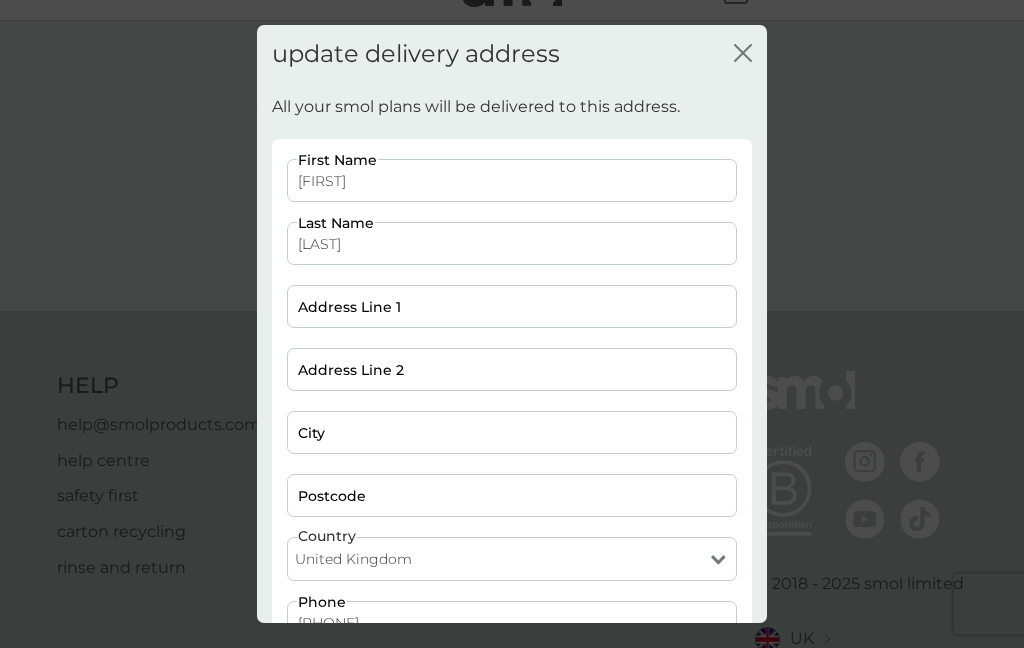 click on "Address Line 1" at bounding box center (512, 306) 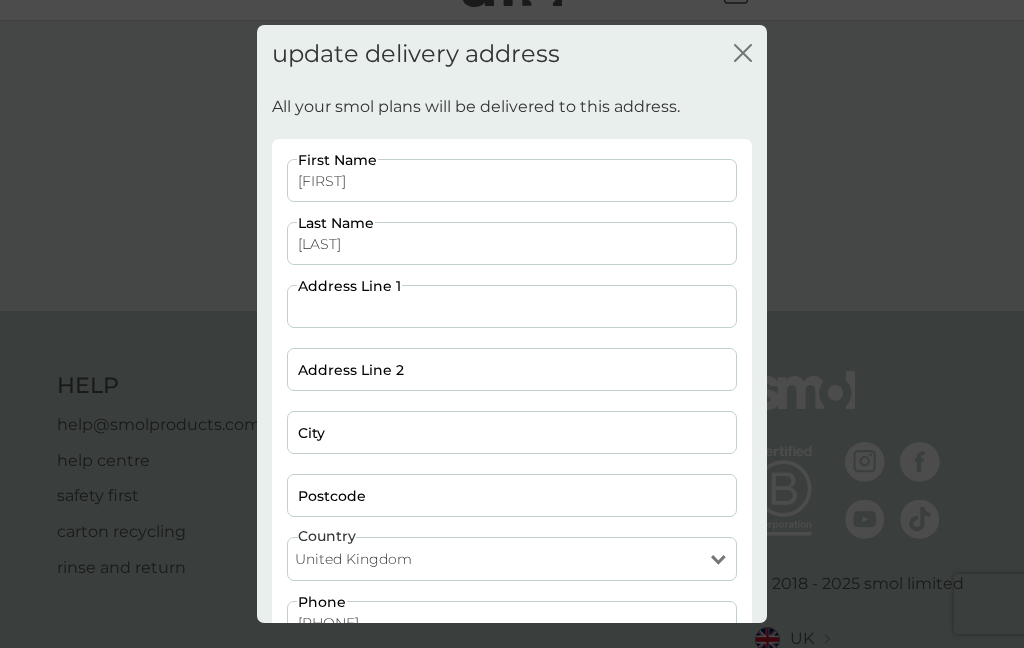 scroll, scrollTop: 41, scrollLeft: 0, axis: vertical 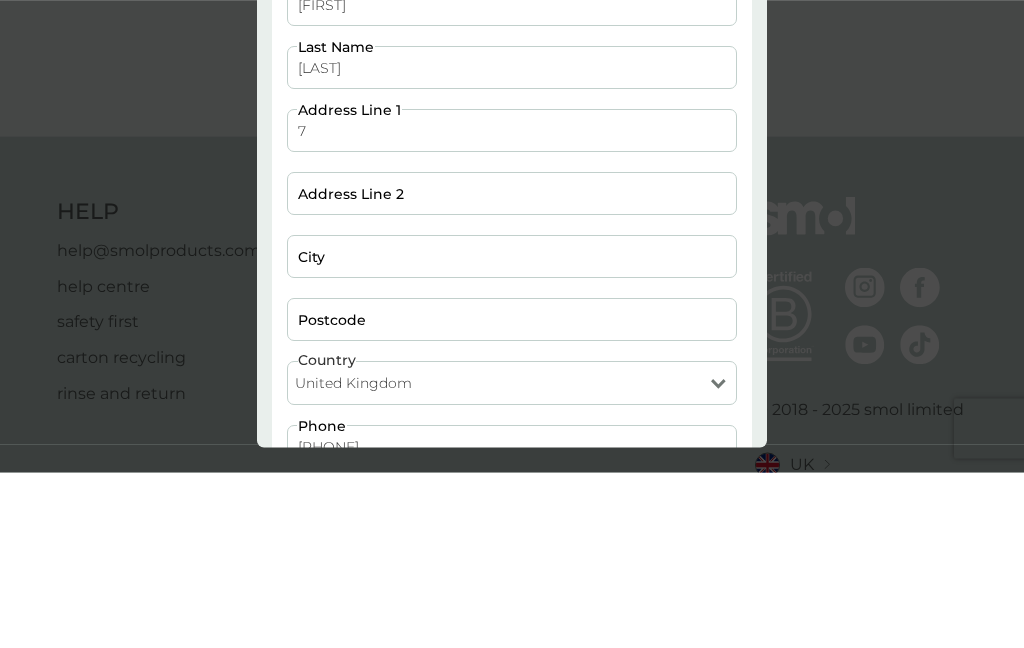 type on "[NUMBER] [STREET]" 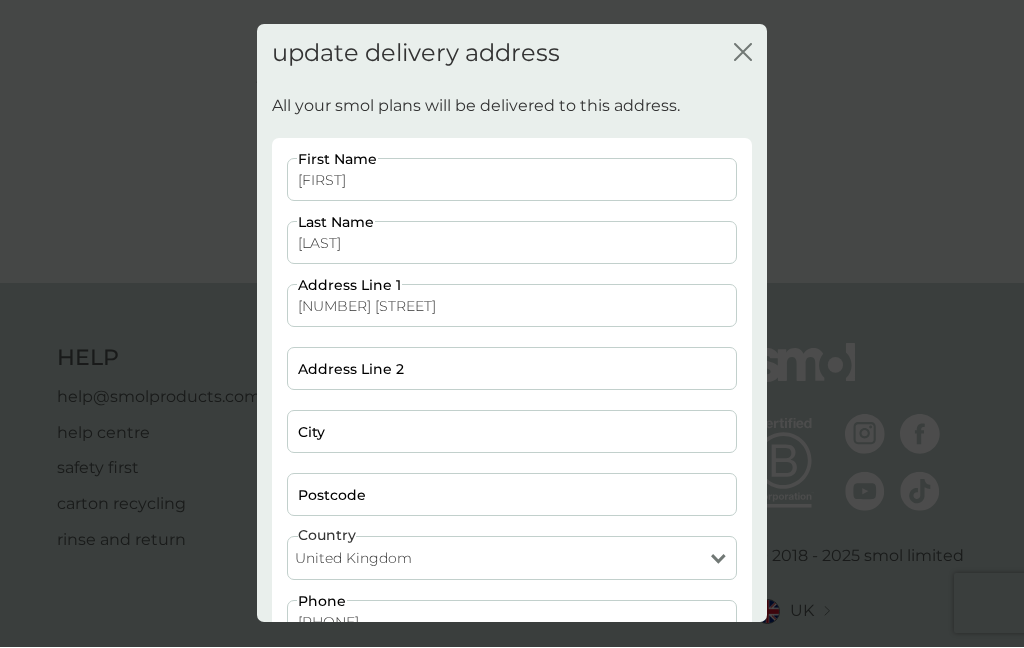 scroll, scrollTop: 0, scrollLeft: 0, axis: both 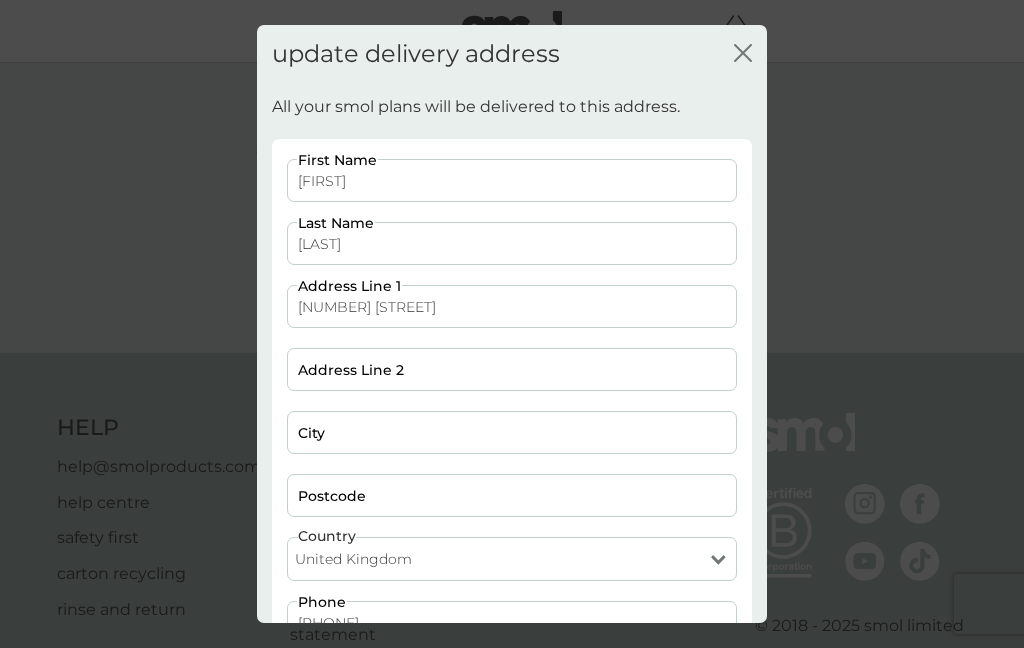 click on "City" at bounding box center [512, 432] 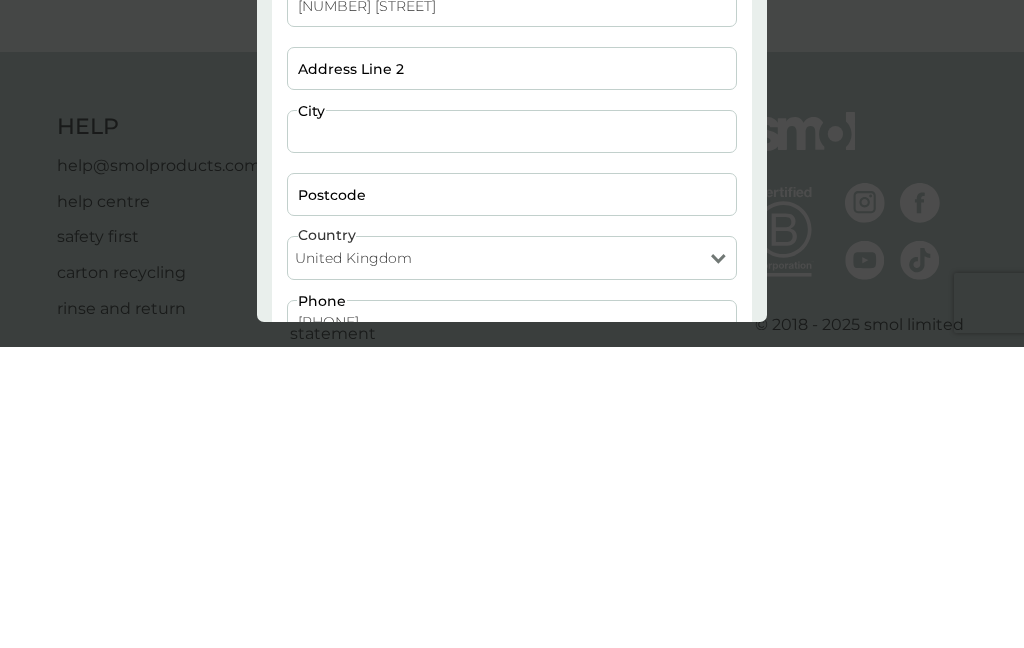 type on "[CITY]" 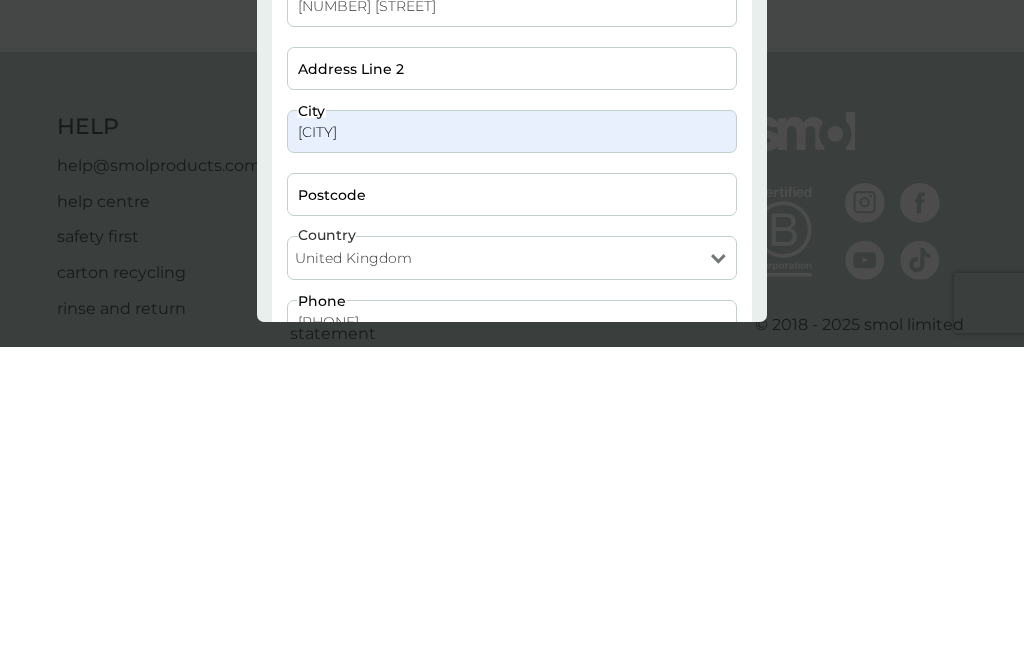 type on "[POSTCODE]" 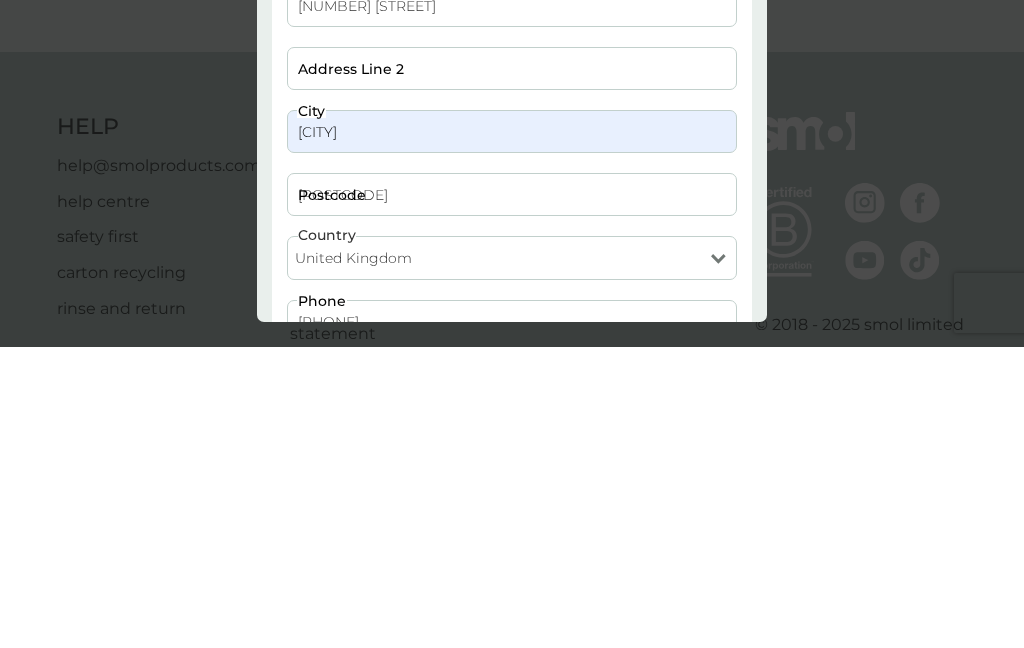scroll, scrollTop: 69, scrollLeft: 0, axis: vertical 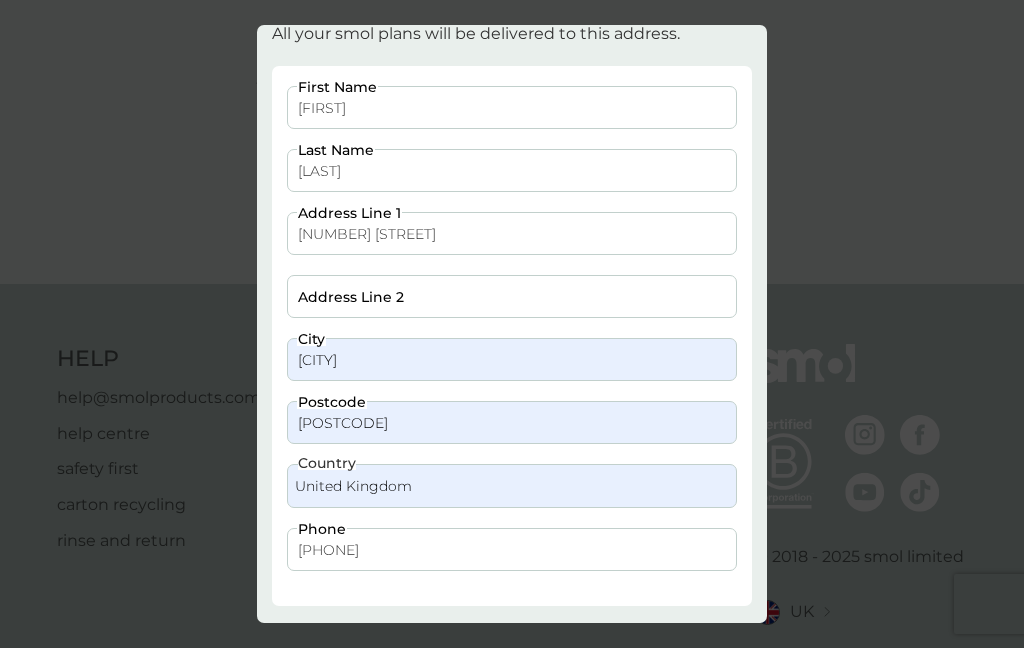 click on "update address" at bounding box center [512, 655] 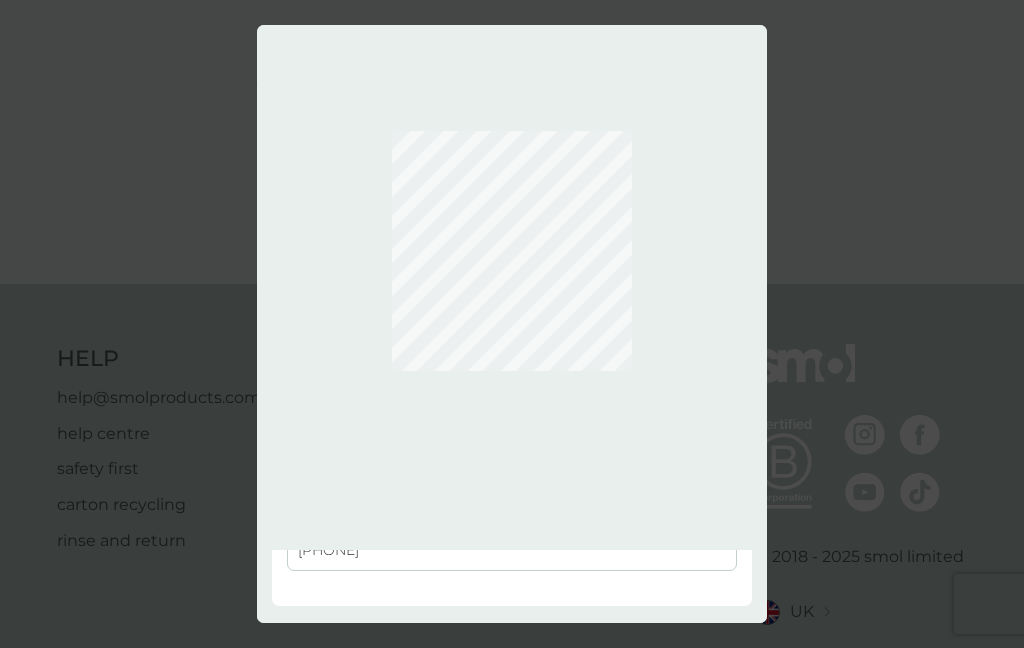 scroll, scrollTop: 0, scrollLeft: 0, axis: both 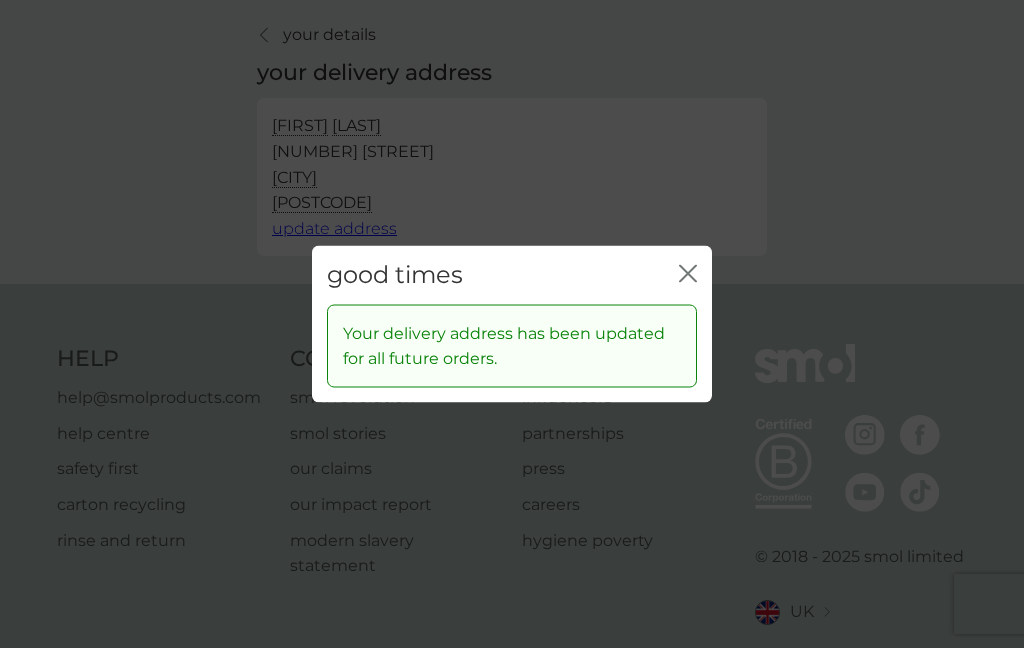 click on "close" 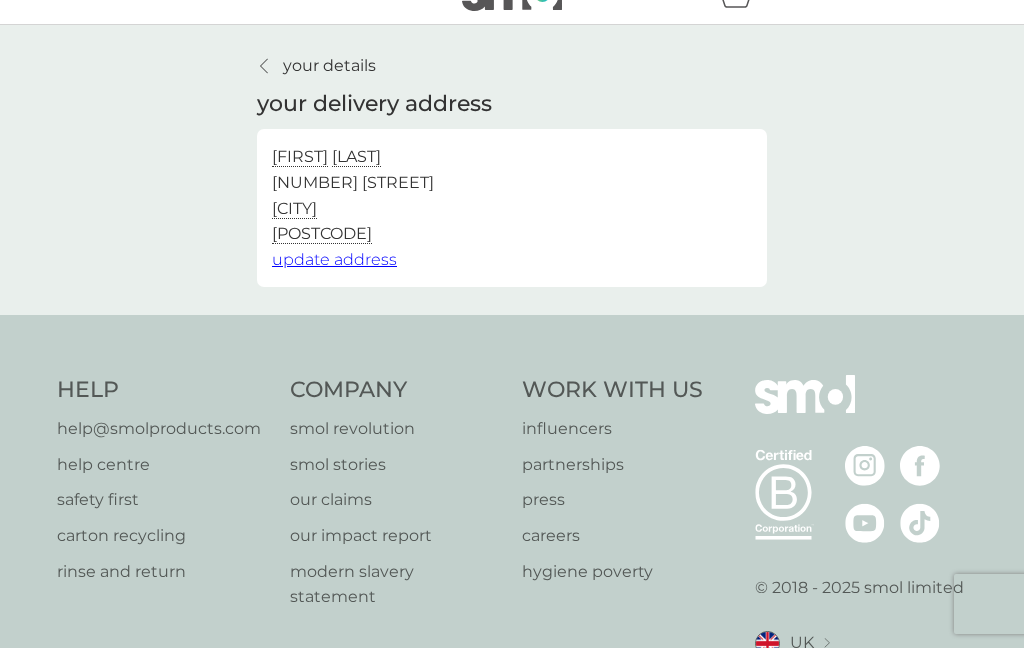 scroll, scrollTop: 0, scrollLeft: 0, axis: both 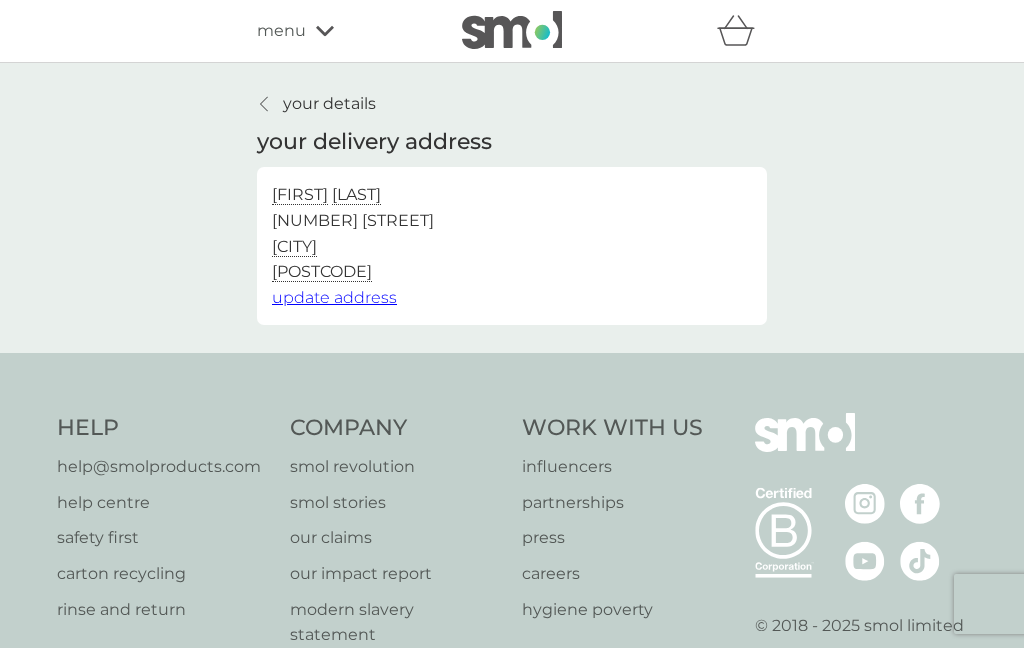 click on "your details" at bounding box center (316, 104) 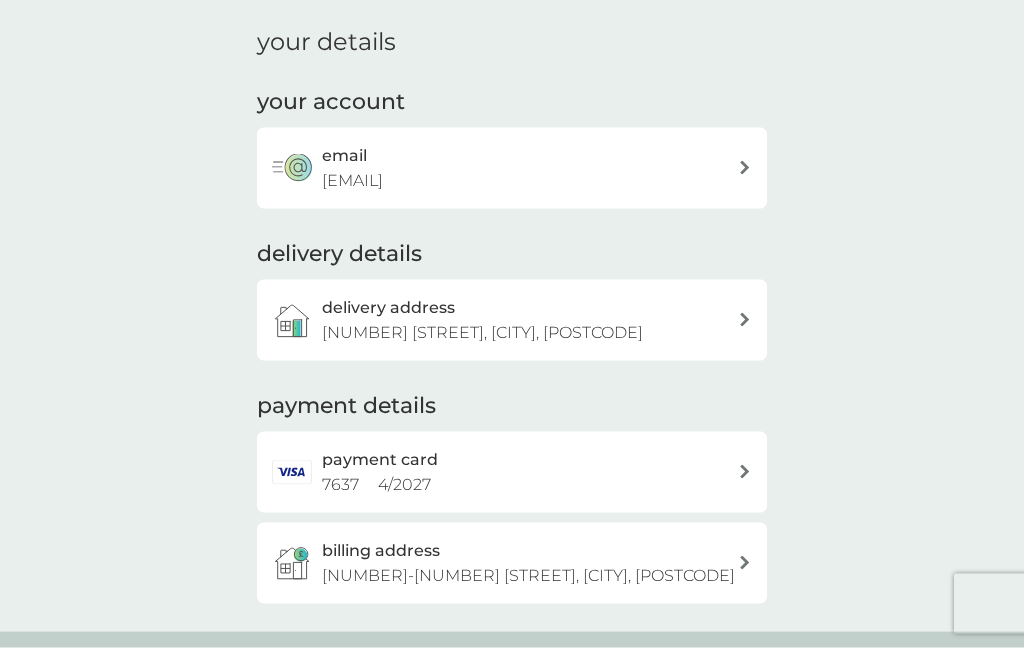 scroll, scrollTop: 0, scrollLeft: 0, axis: both 